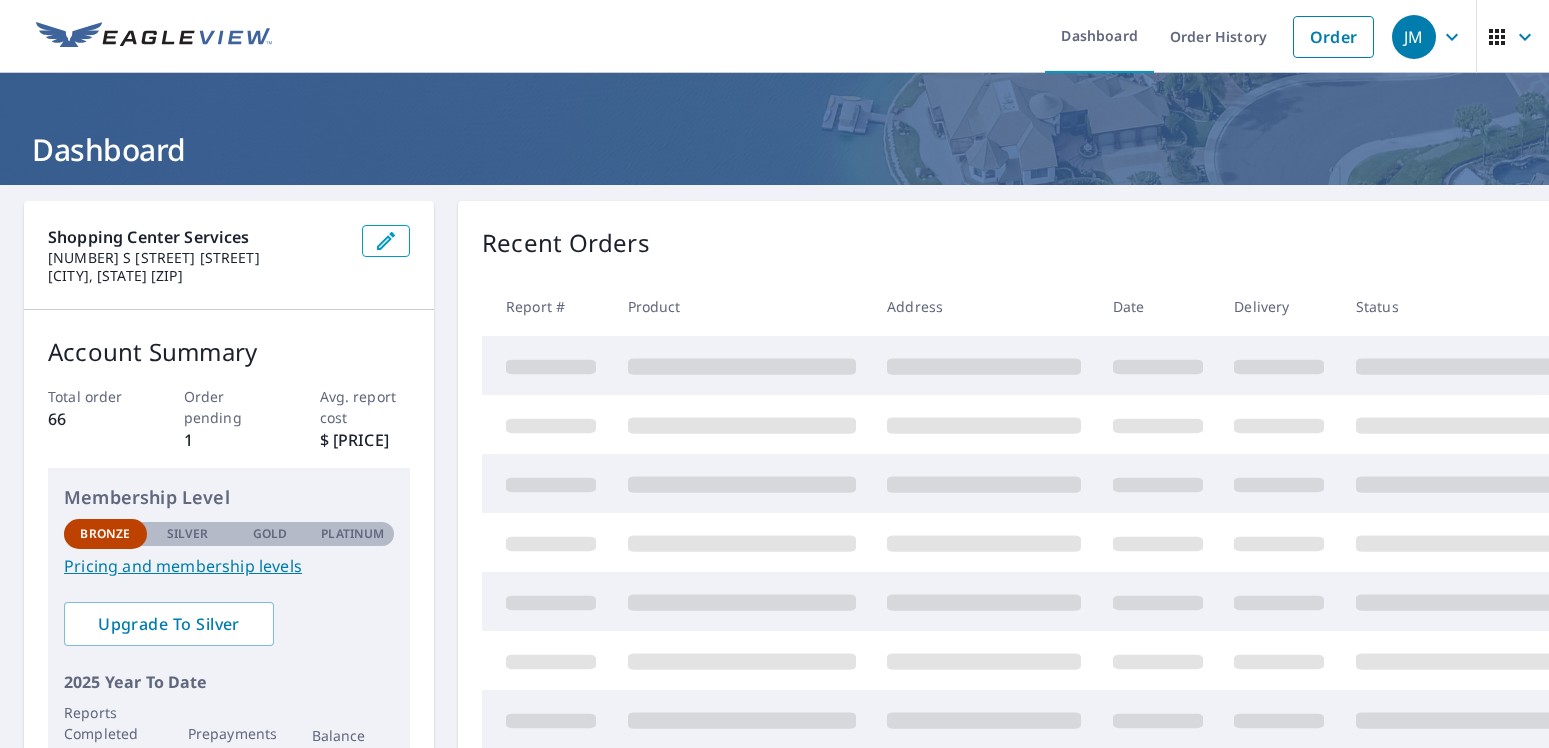 scroll, scrollTop: 0, scrollLeft: 0, axis: both 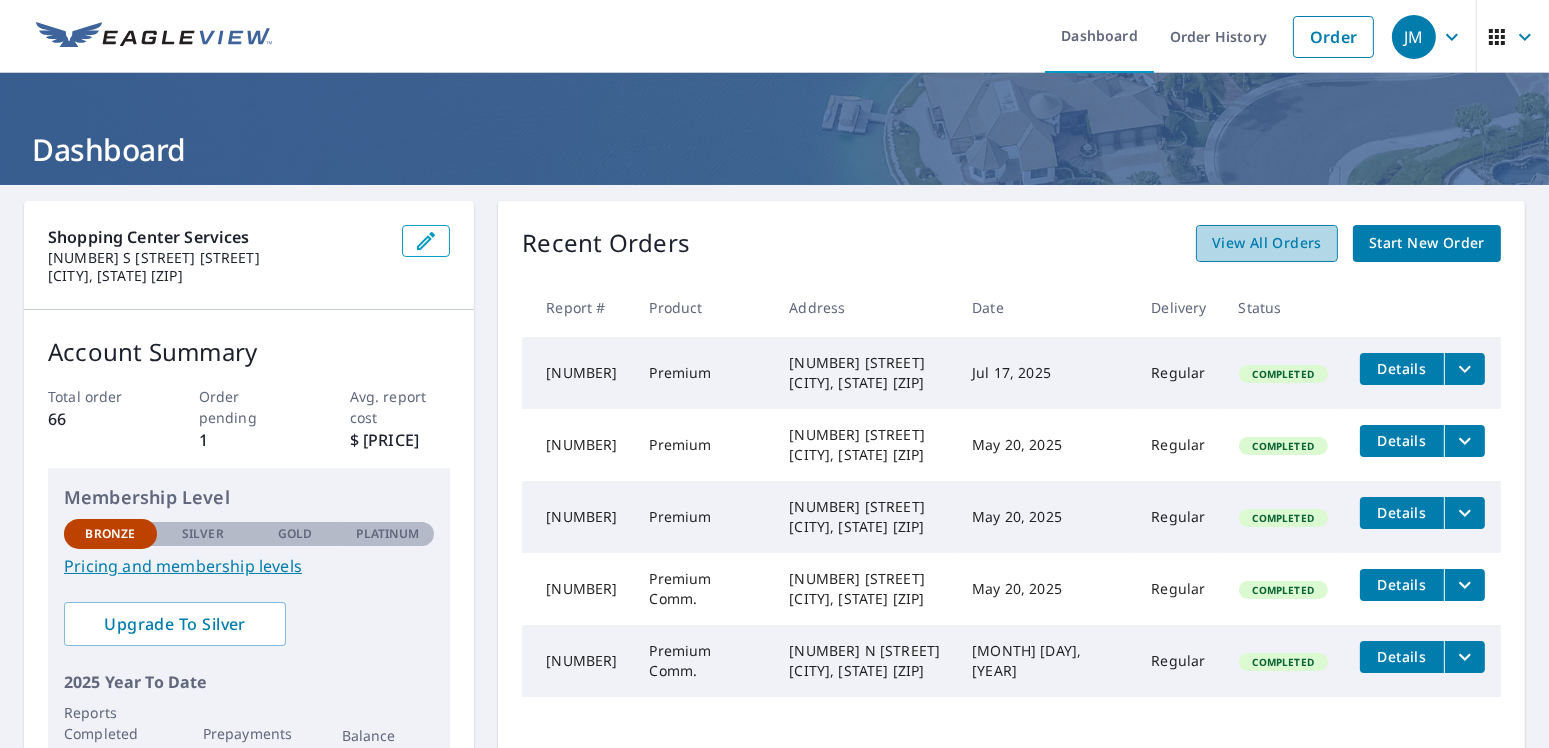 click on "View All Orders" at bounding box center (1267, 243) 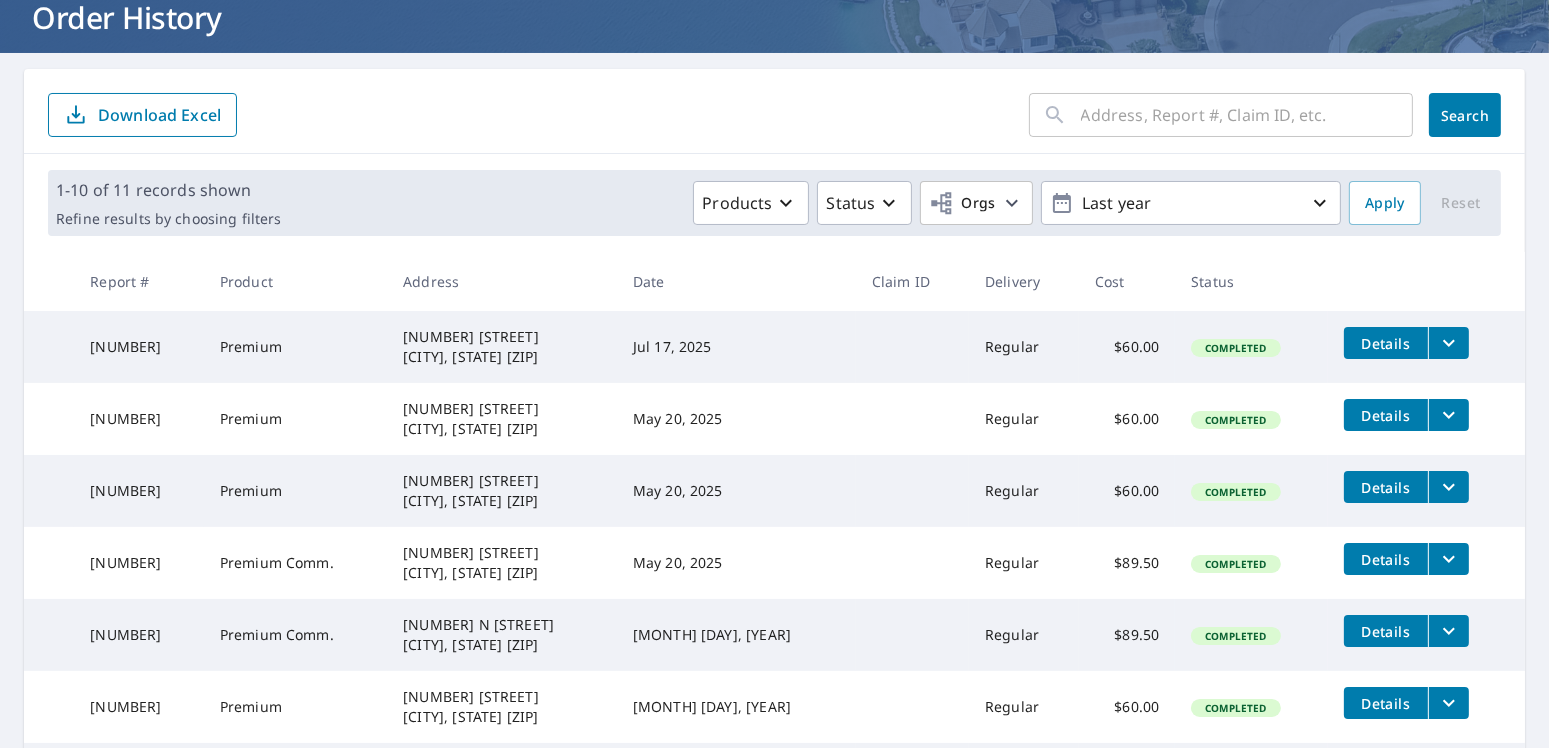 scroll, scrollTop: 84, scrollLeft: 0, axis: vertical 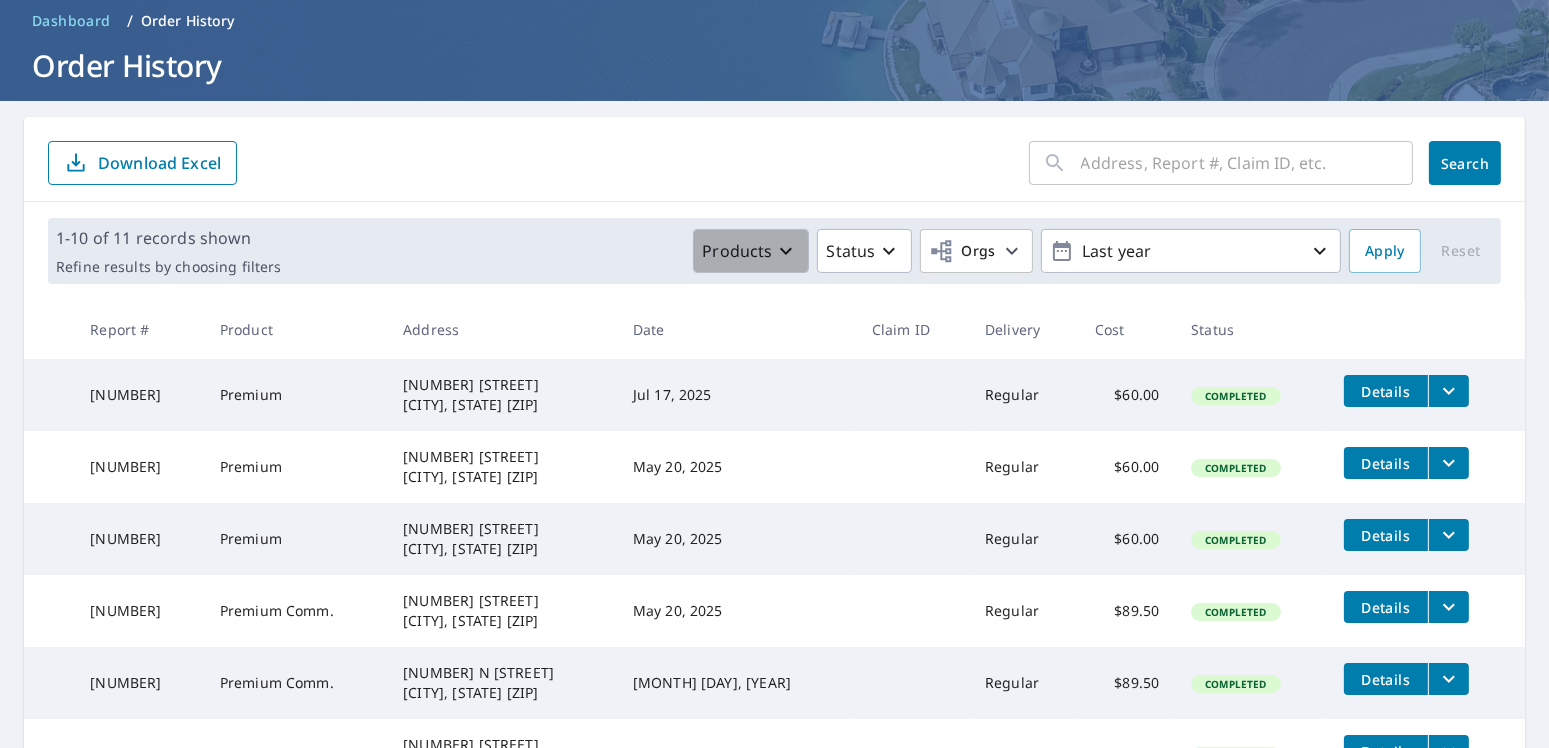 click 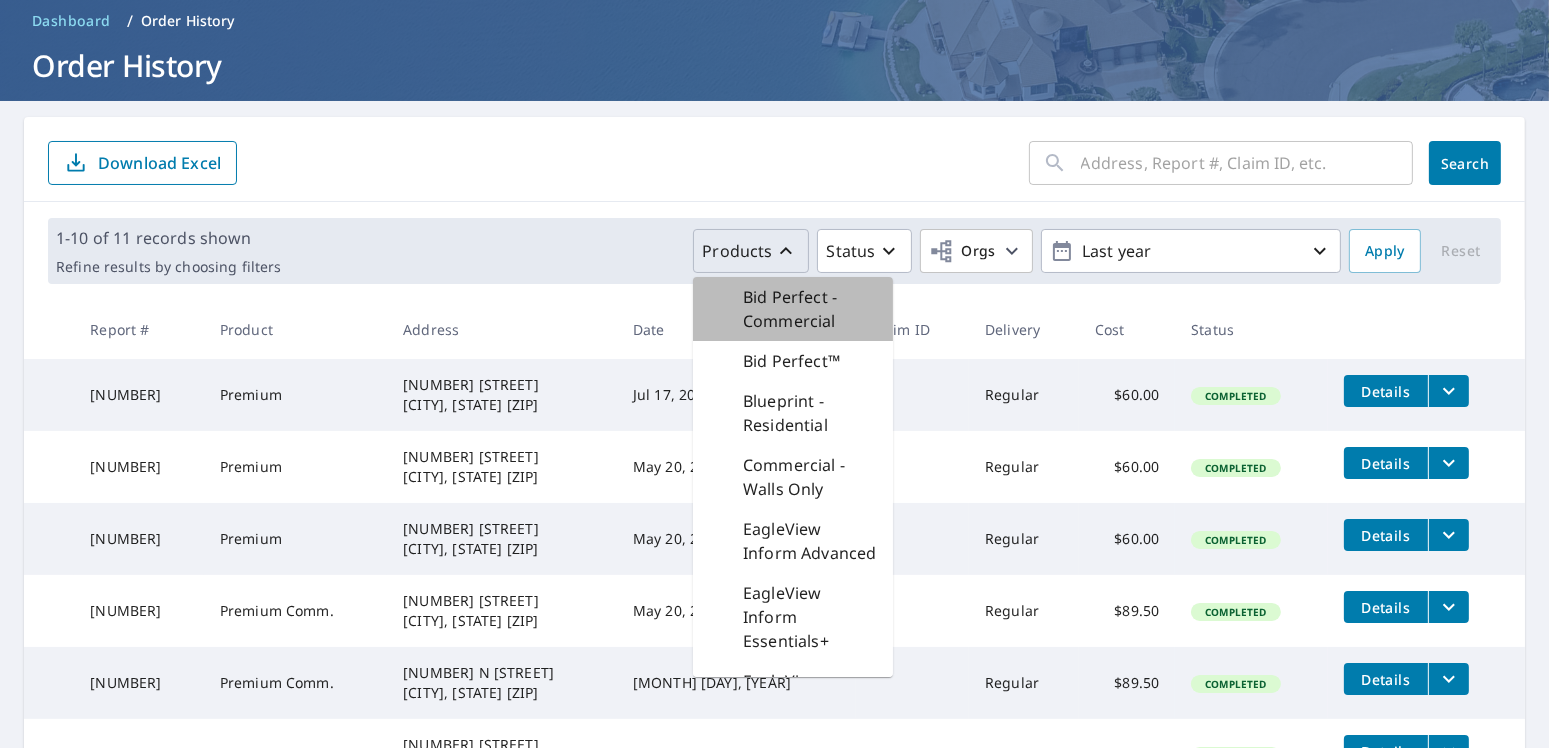 click on "Bid Perfect - Commercial" at bounding box center (810, 309) 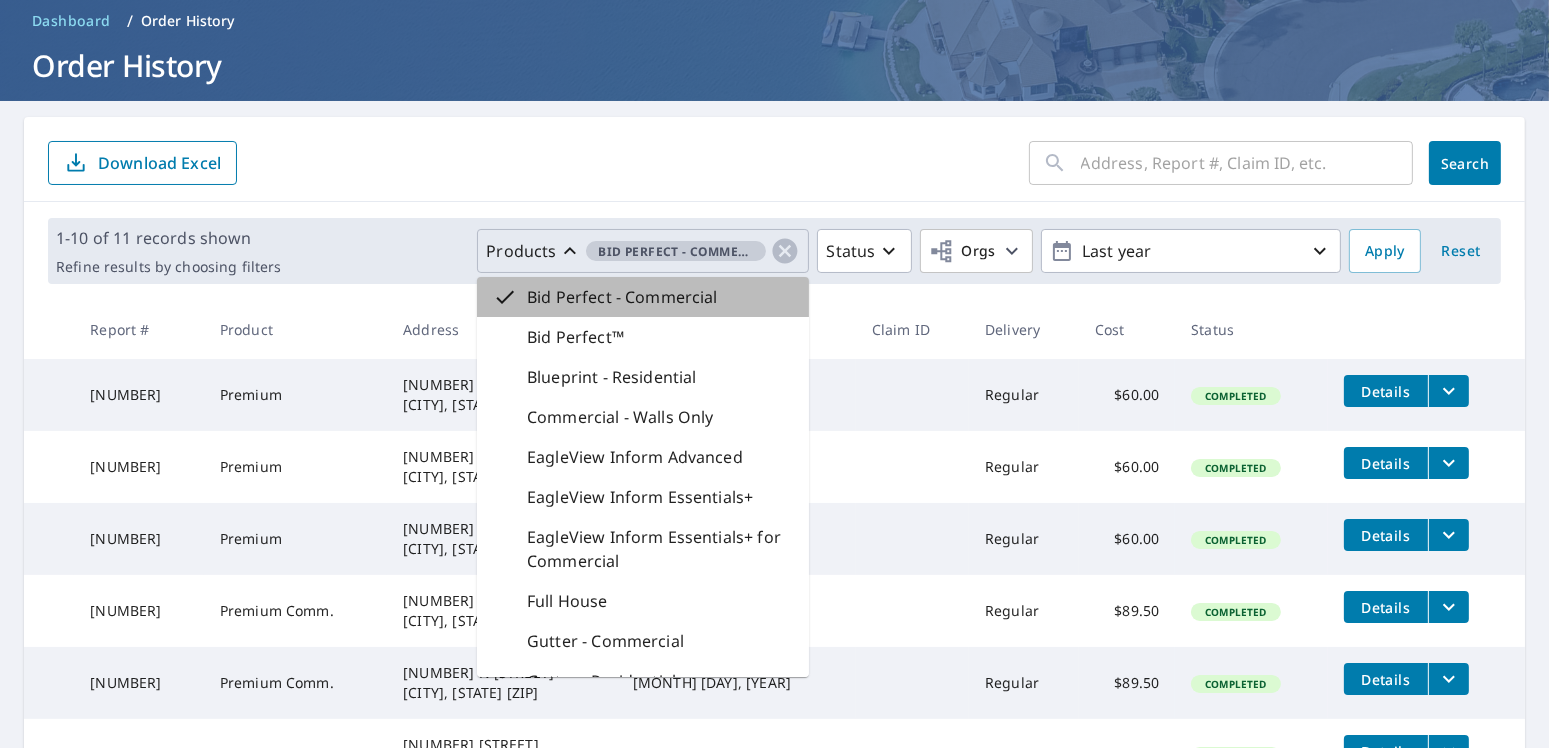 click on "Bid Perfect - Commercial" at bounding box center (622, 297) 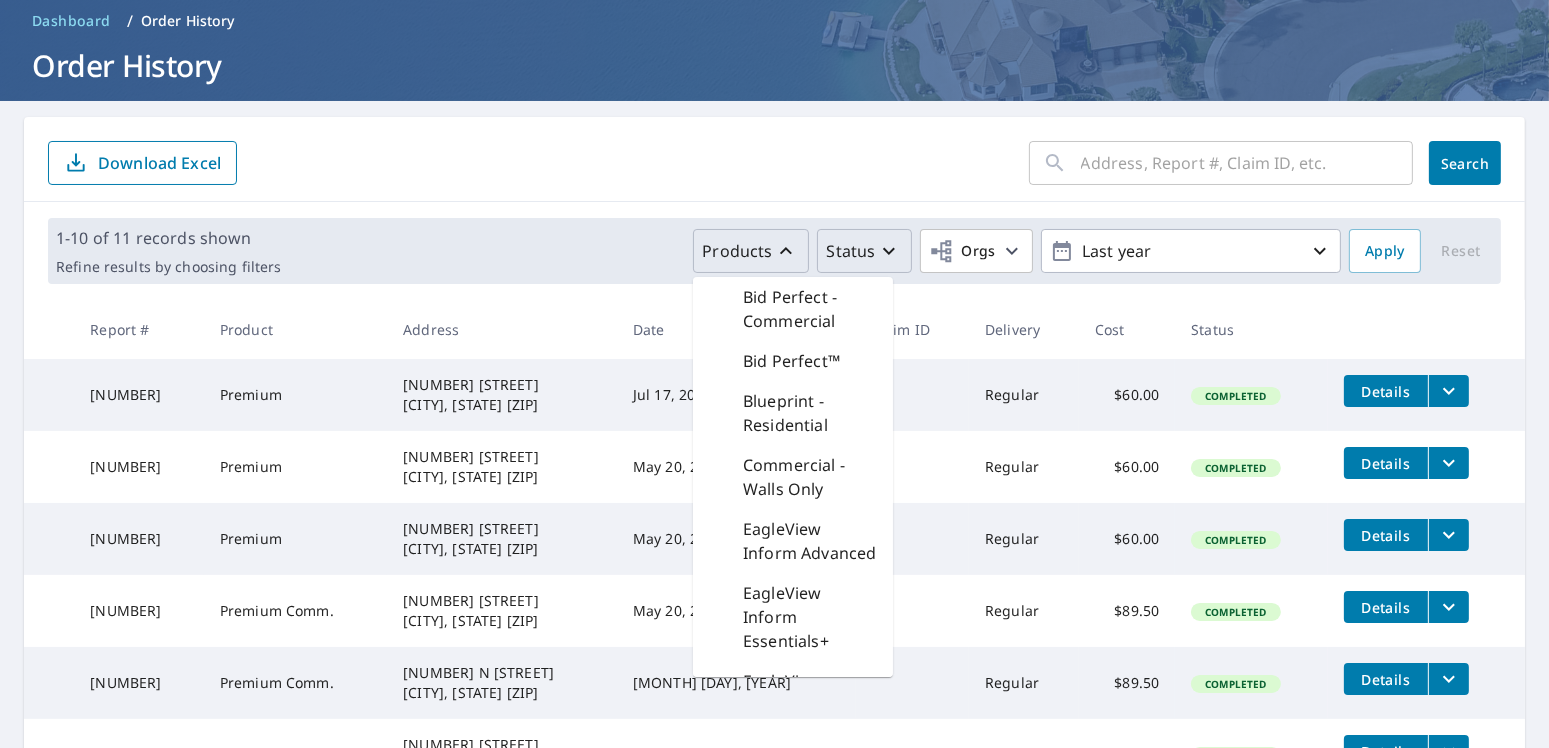 click 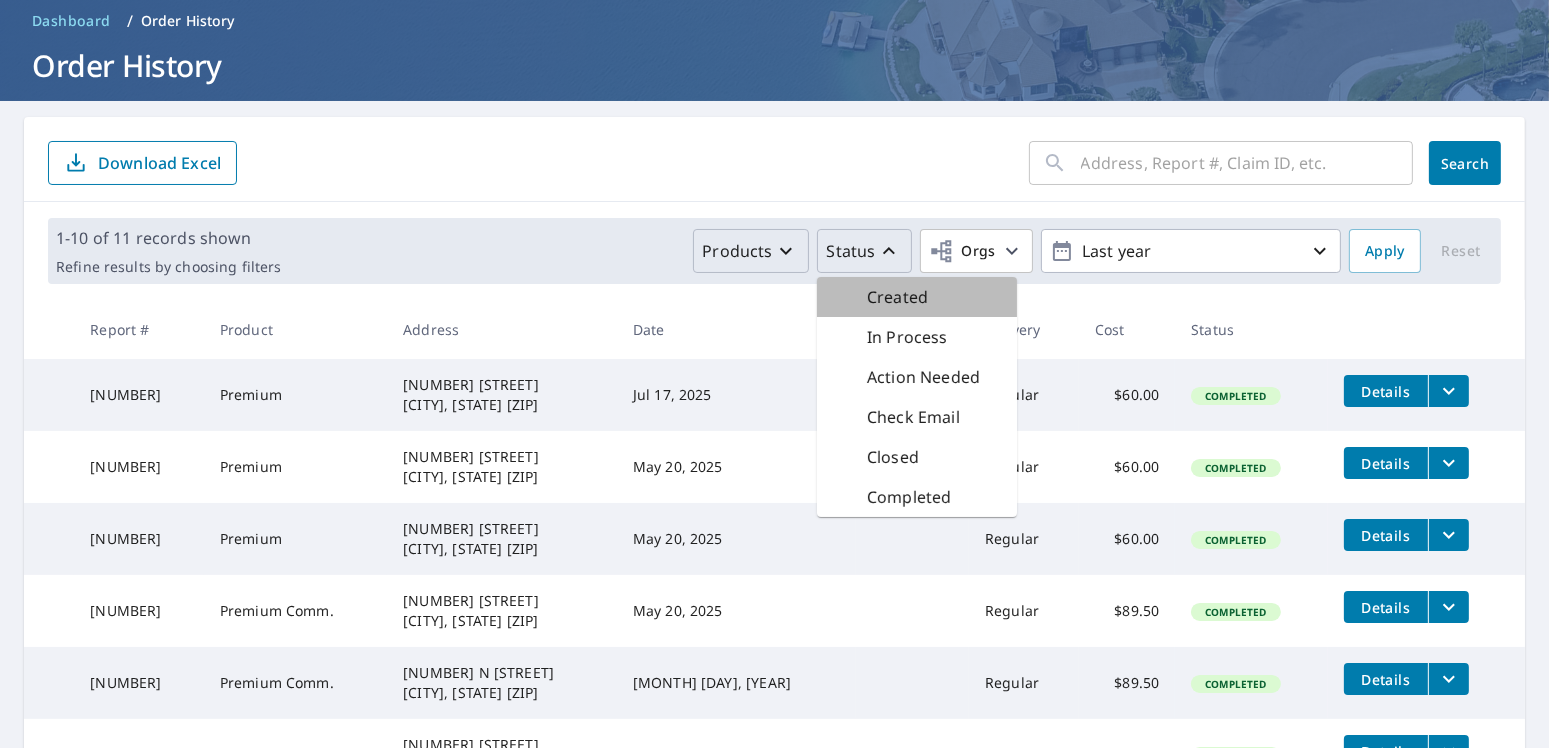 click on "Created" at bounding box center (897, 297) 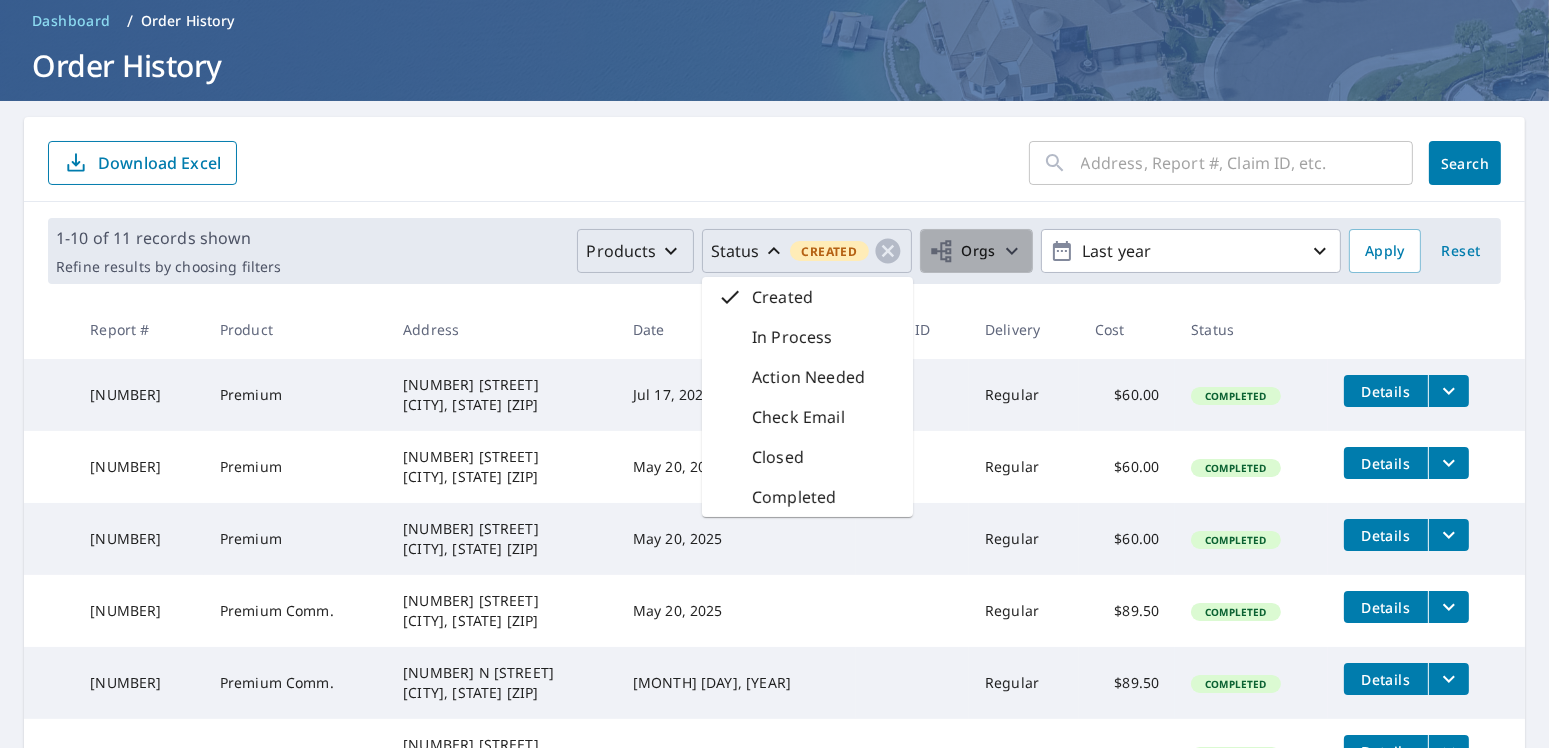 click 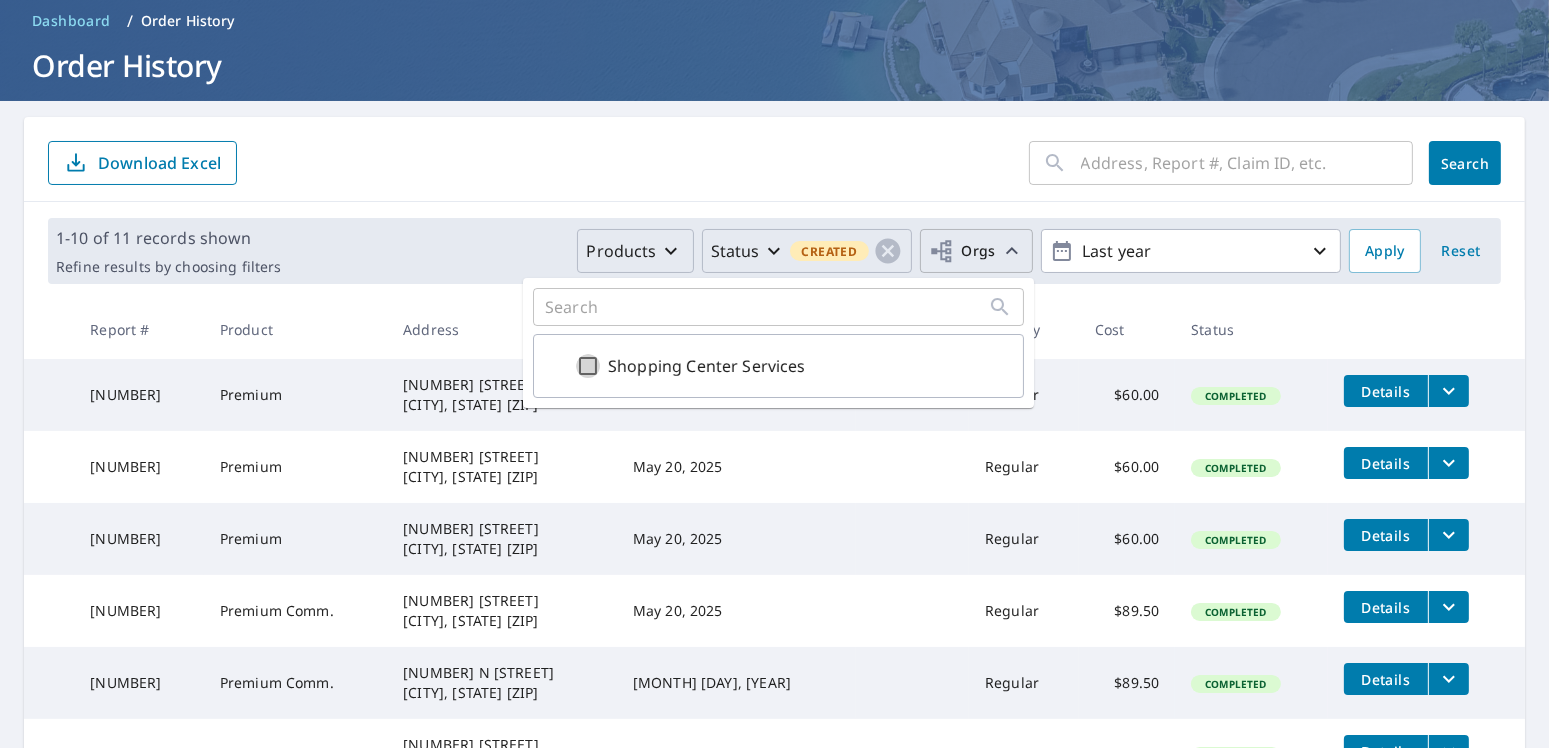 click on "Shopping Center Services" at bounding box center (588, 366) 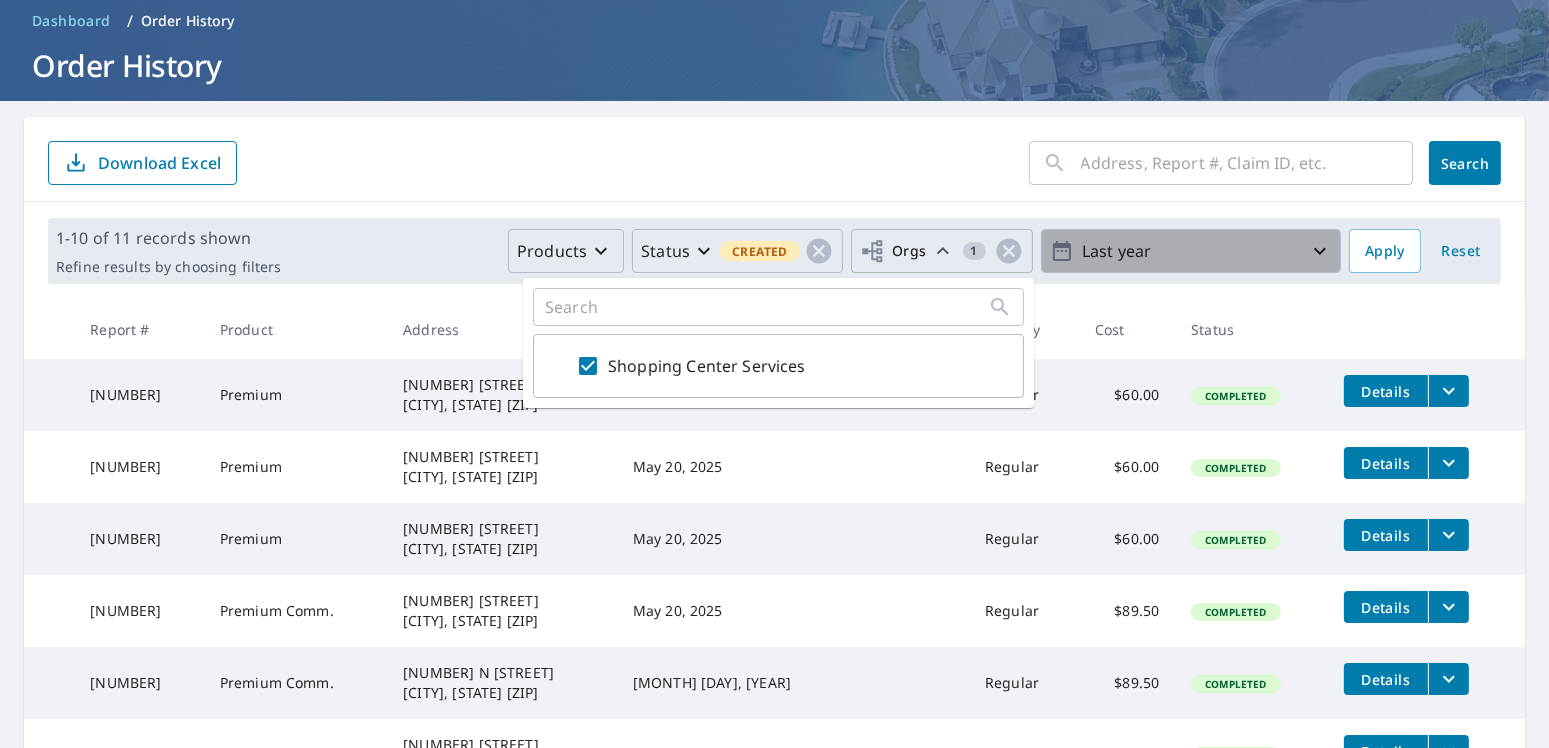 click 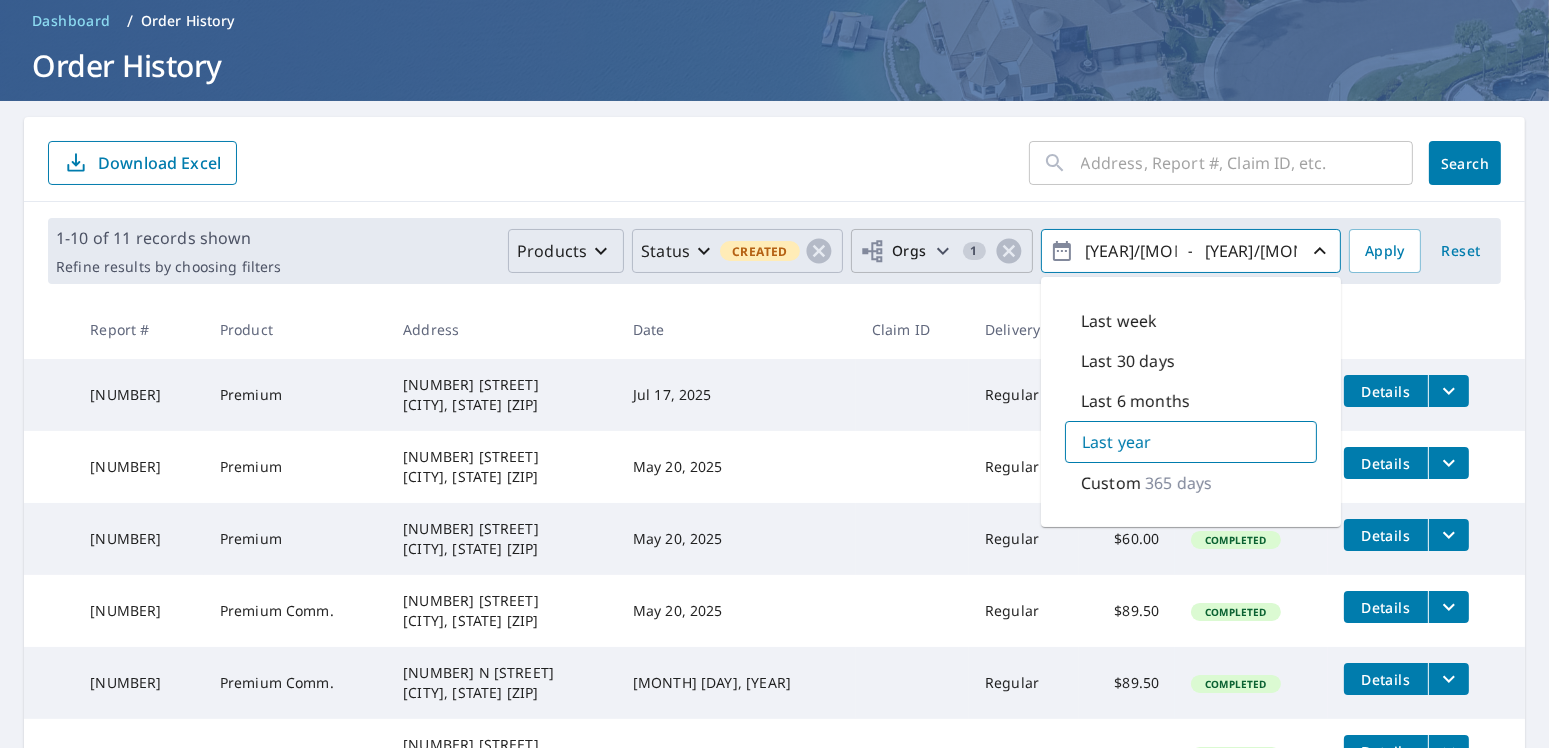 click on "[YEAR]/[MONTH]/[DAY]" at bounding box center (1128, 251) 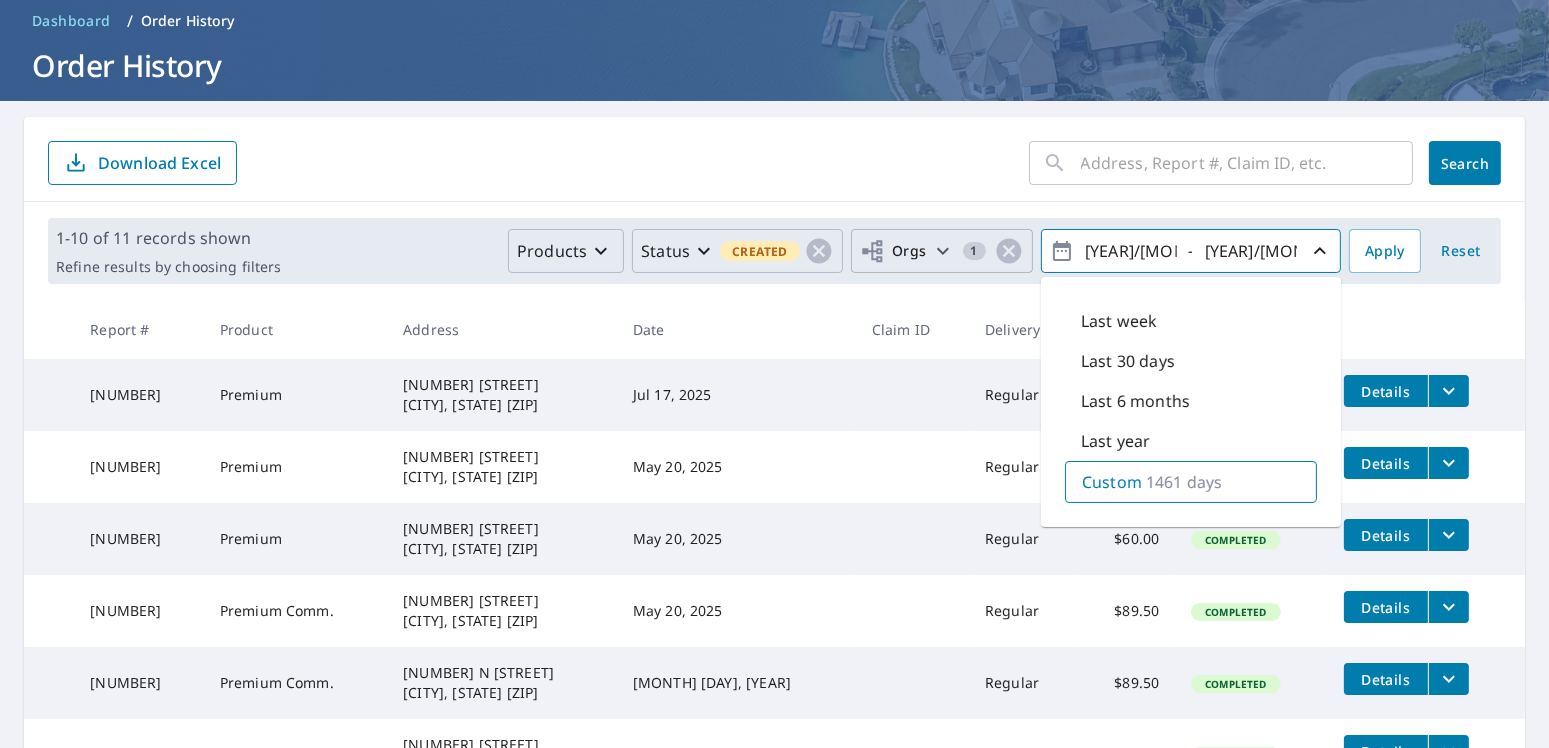 type on "[YEAR]/[MONTH]/[DAY]" 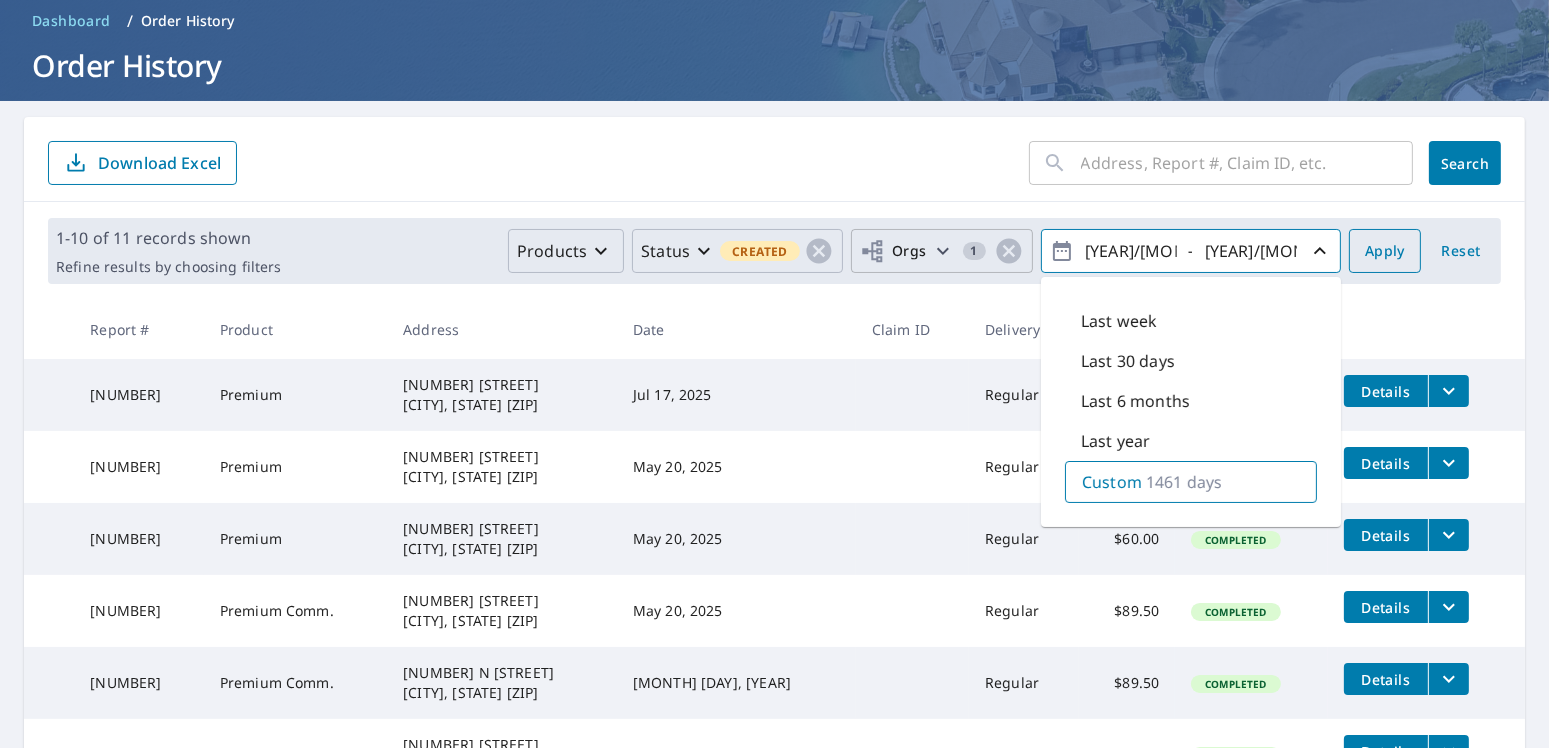 click on "Apply" at bounding box center (1385, 251) 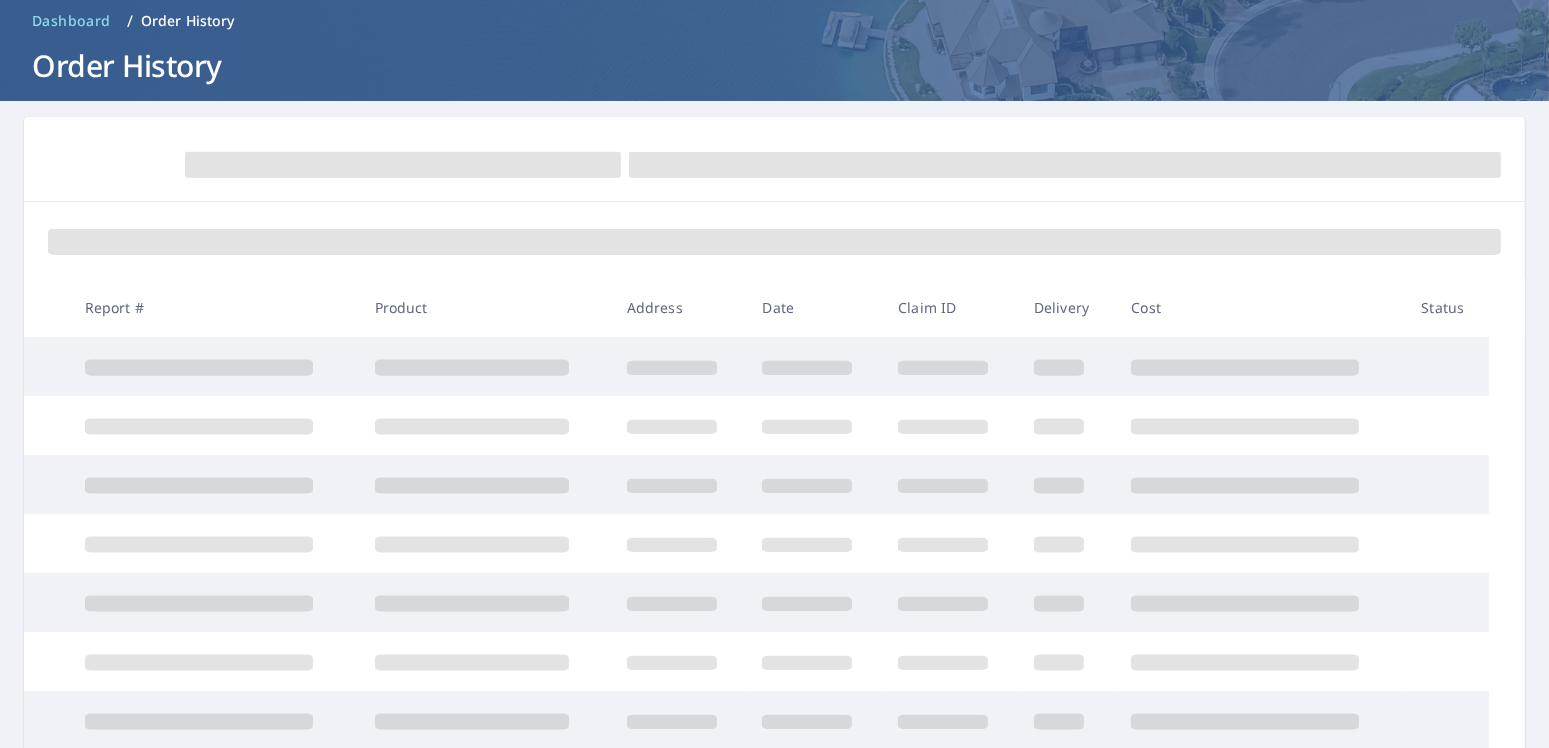 scroll, scrollTop: 0, scrollLeft: 0, axis: both 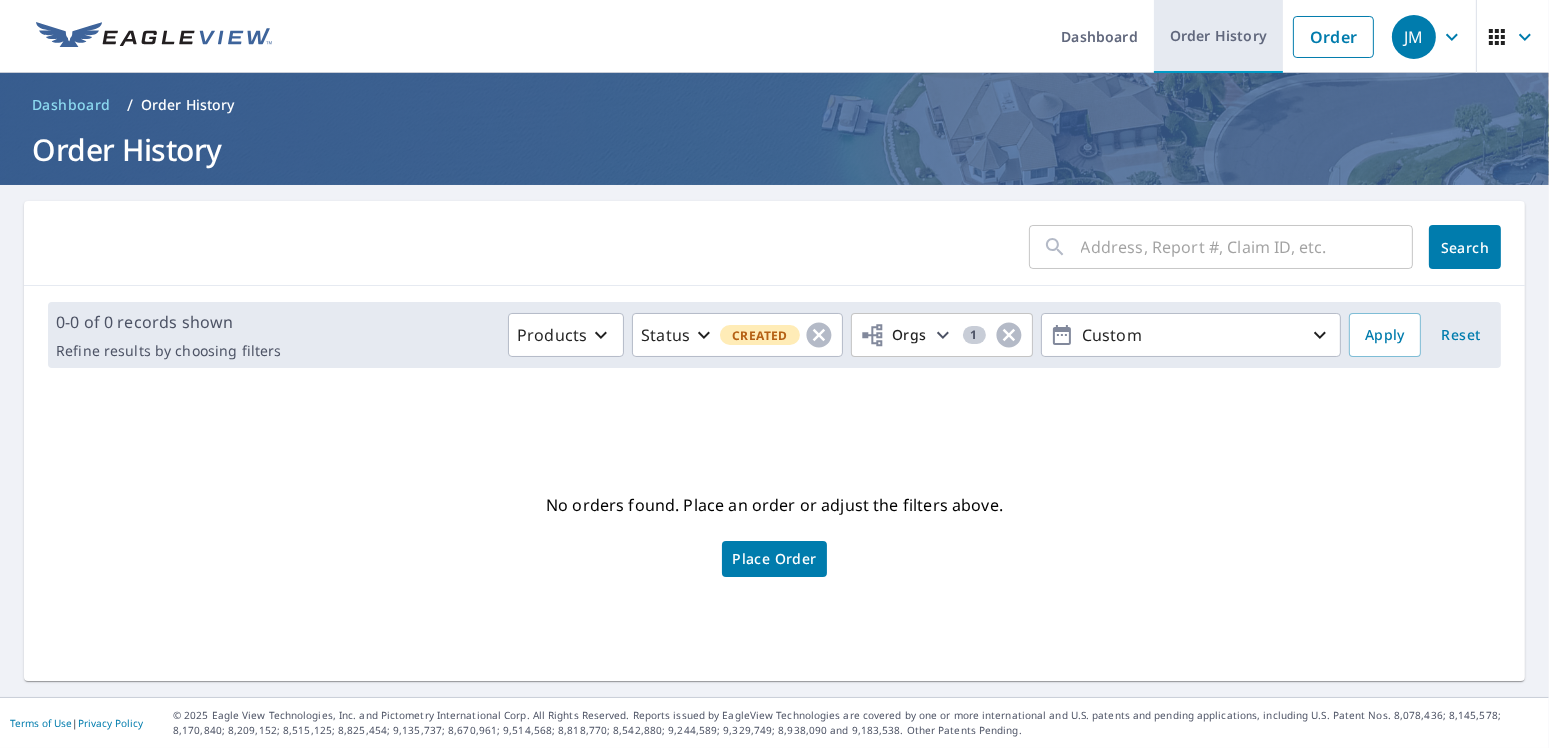 click on "Order History" at bounding box center [1218, 36] 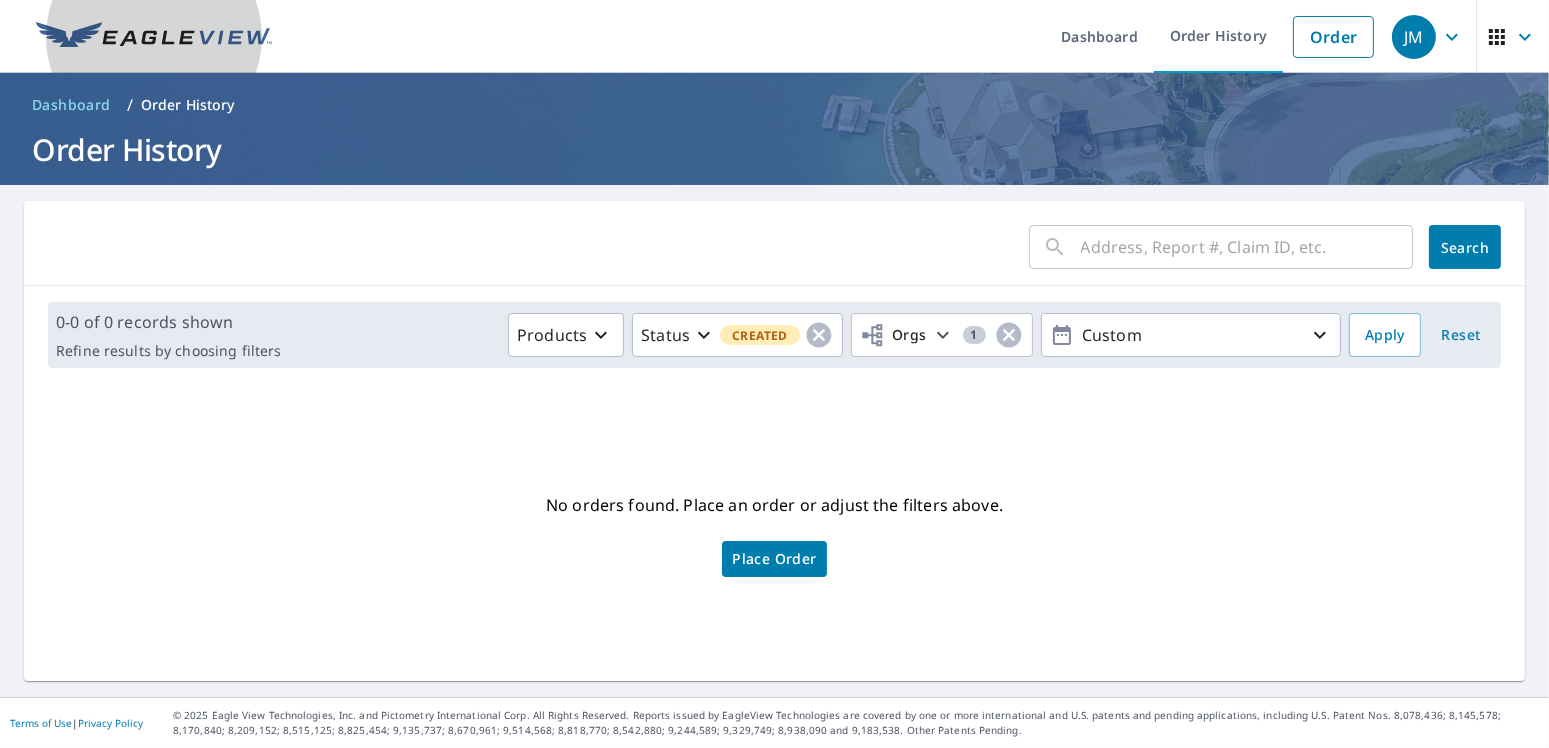 click at bounding box center (154, 37) 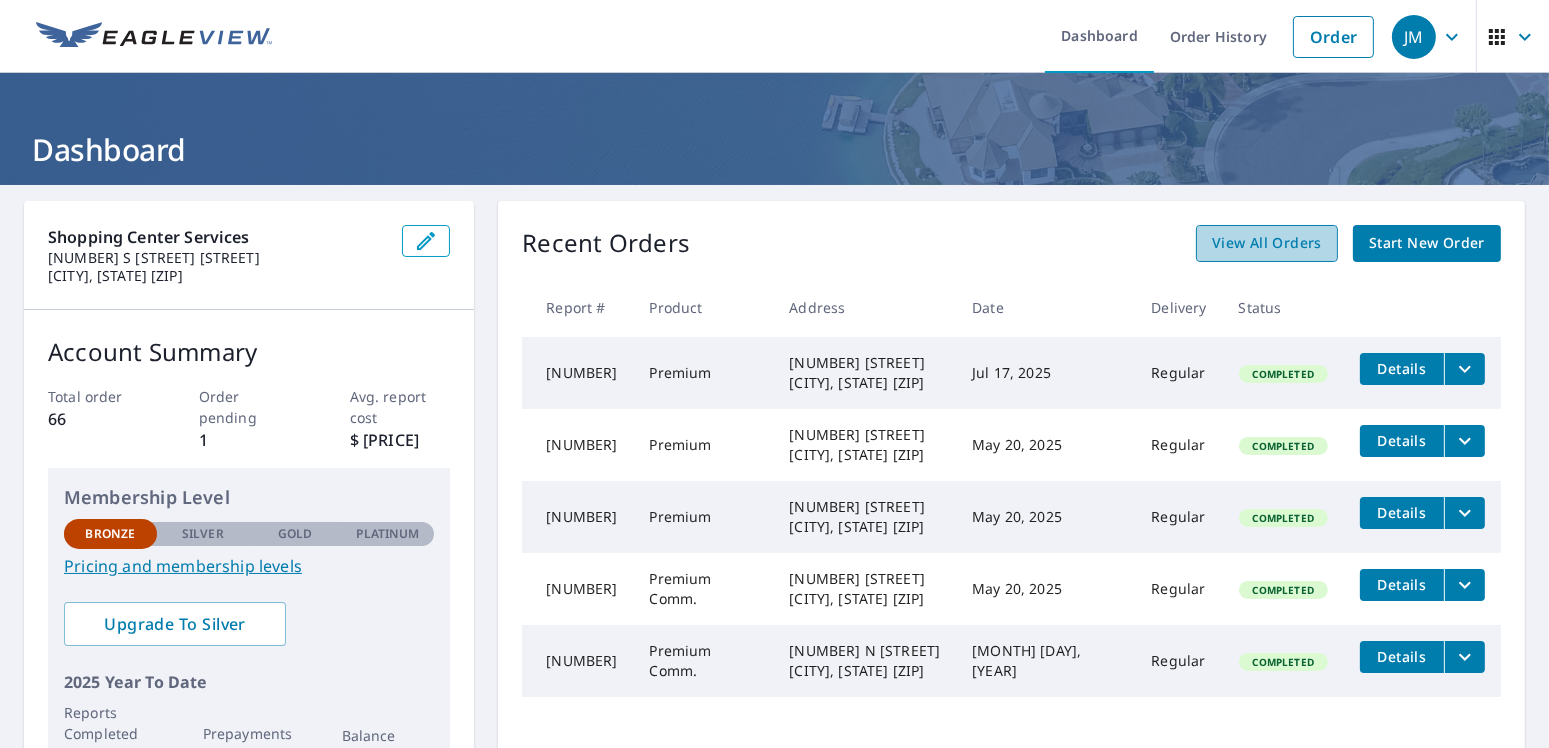 click on "View All Orders" at bounding box center (1267, 243) 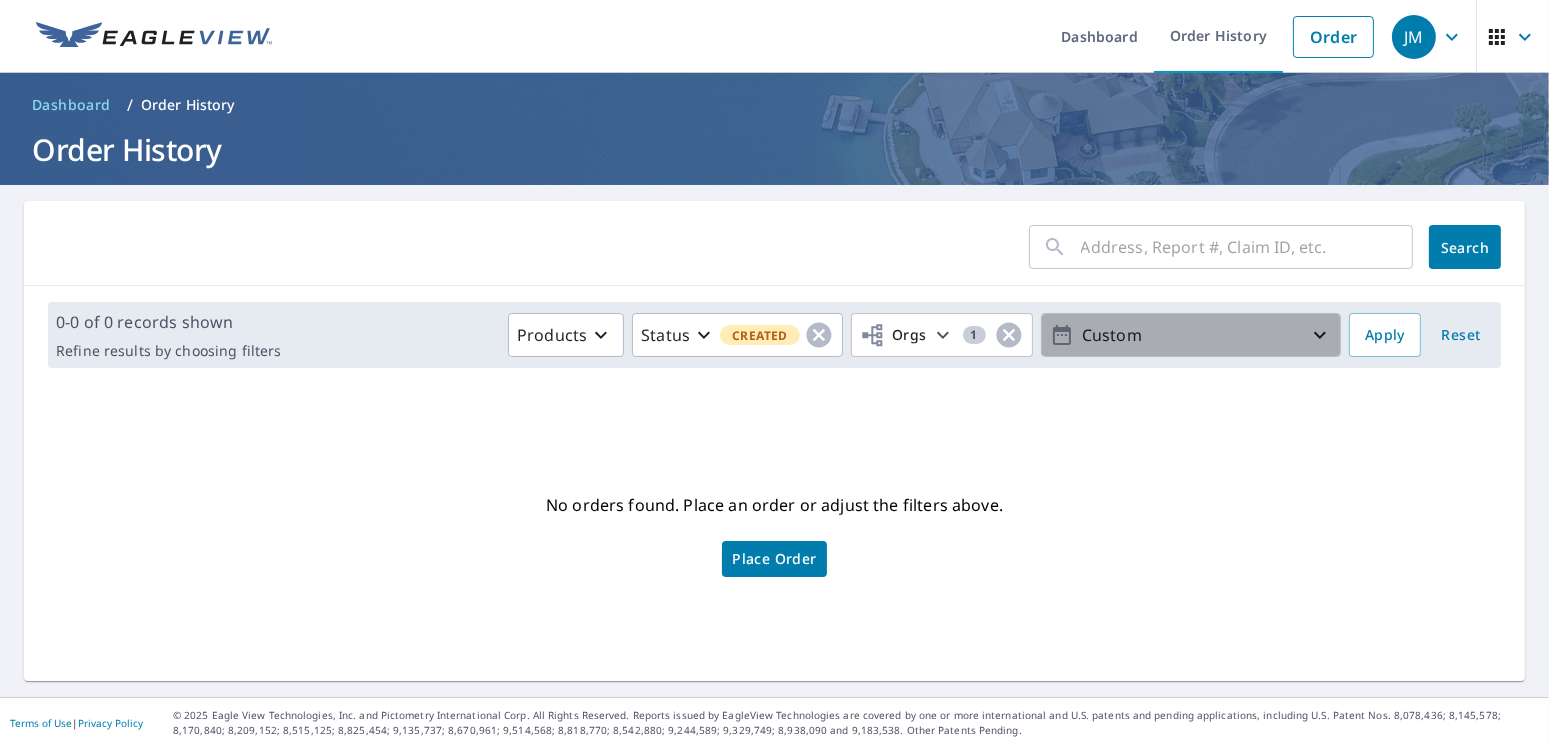 click 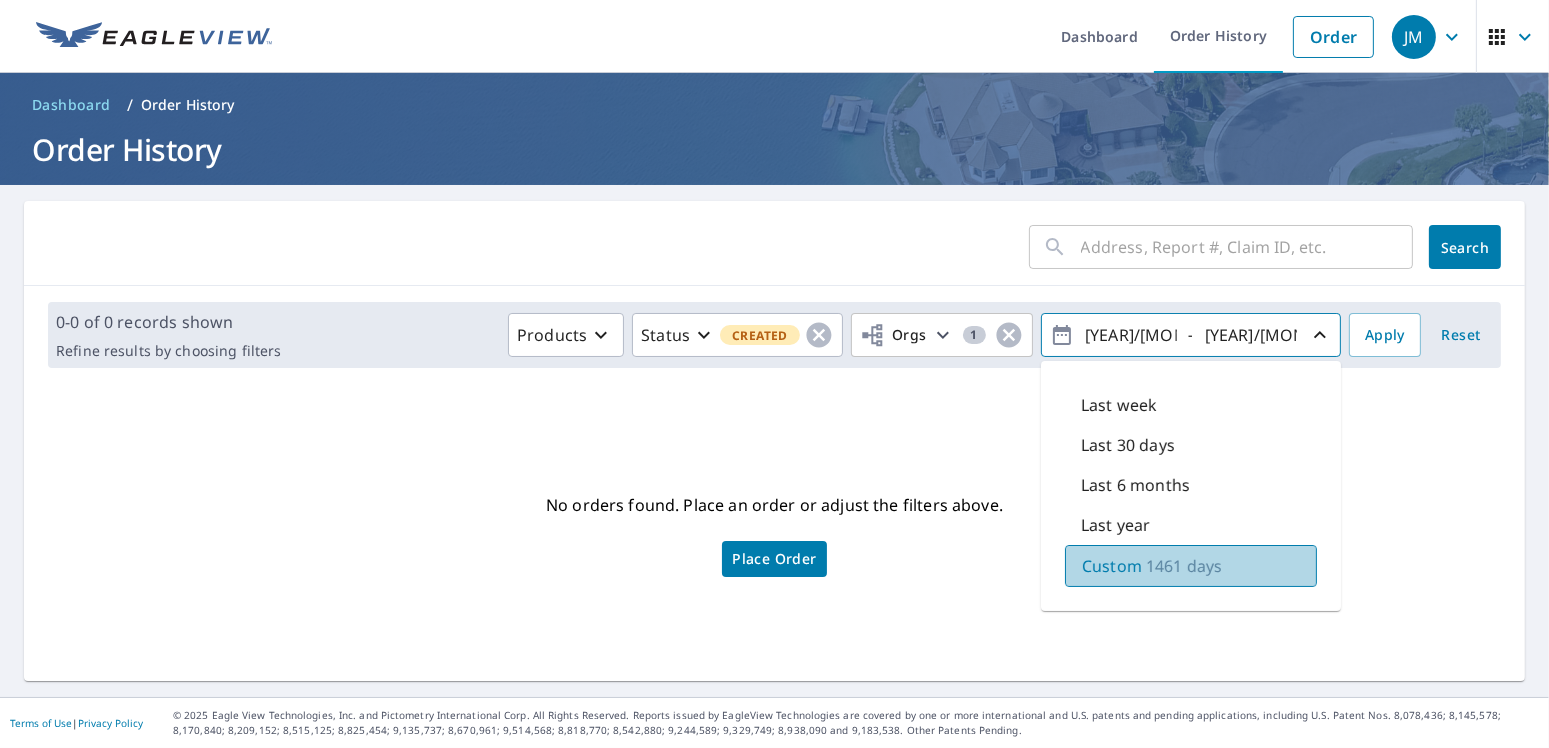 click on "1461 days" at bounding box center [1184, 566] 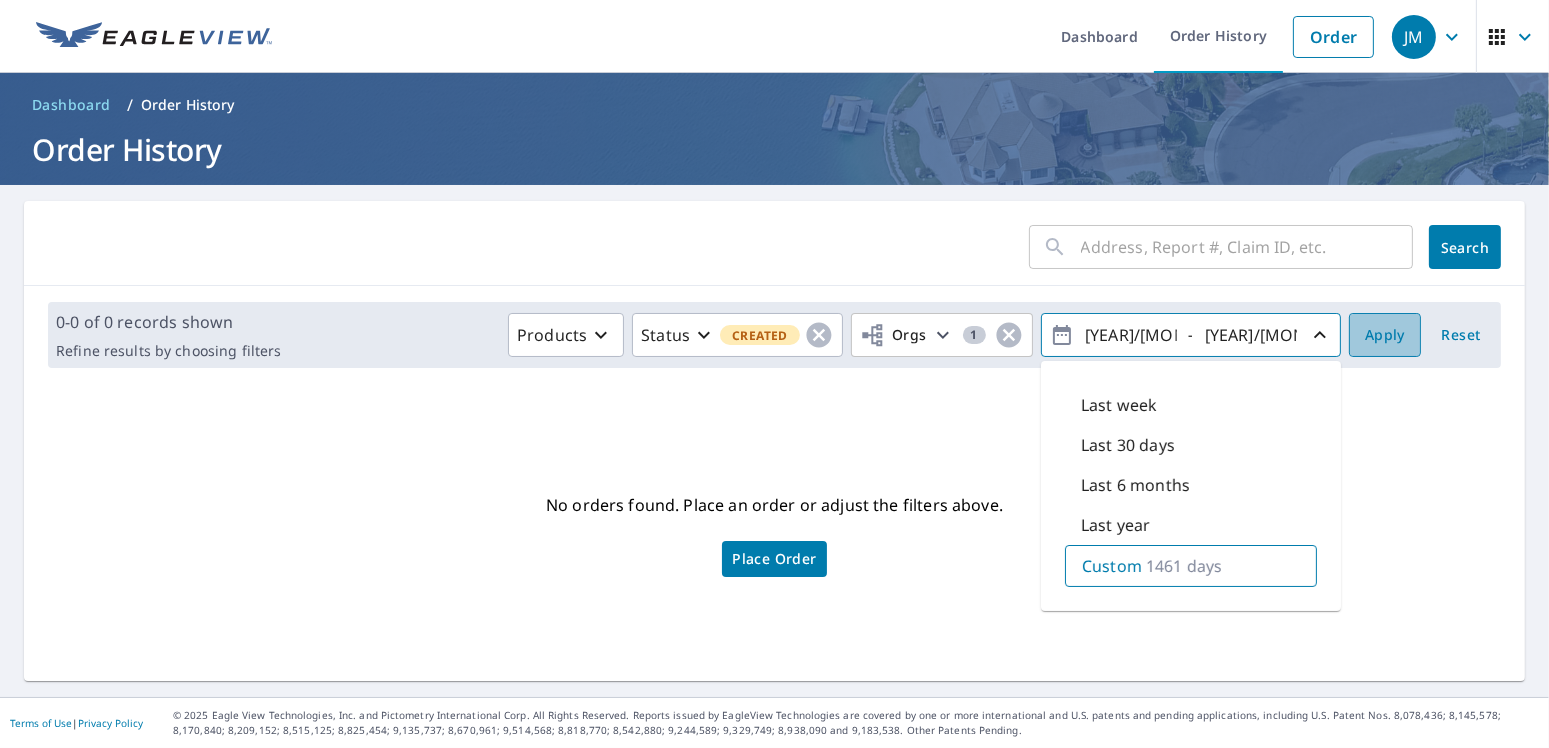 click on "Apply" at bounding box center (1385, 335) 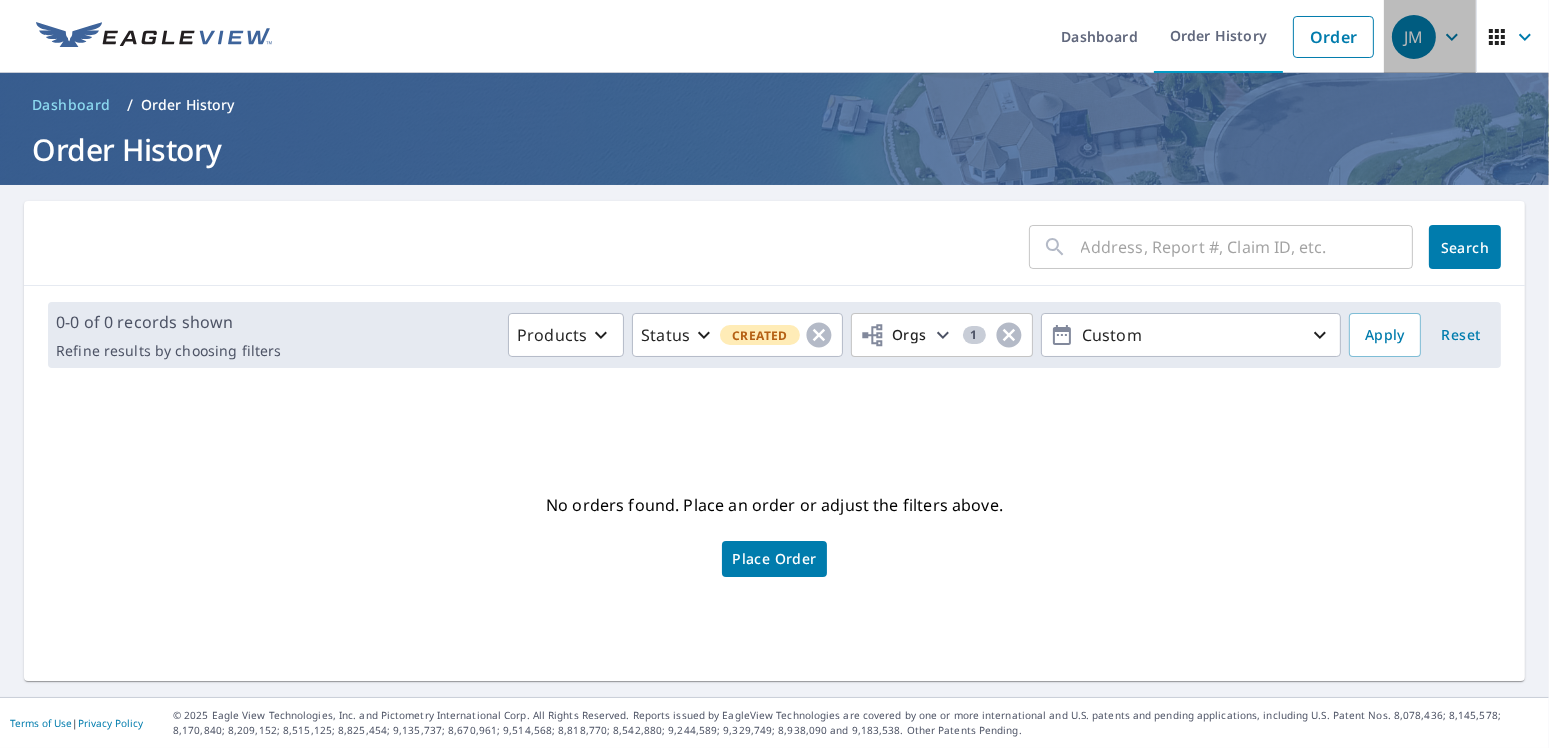 click 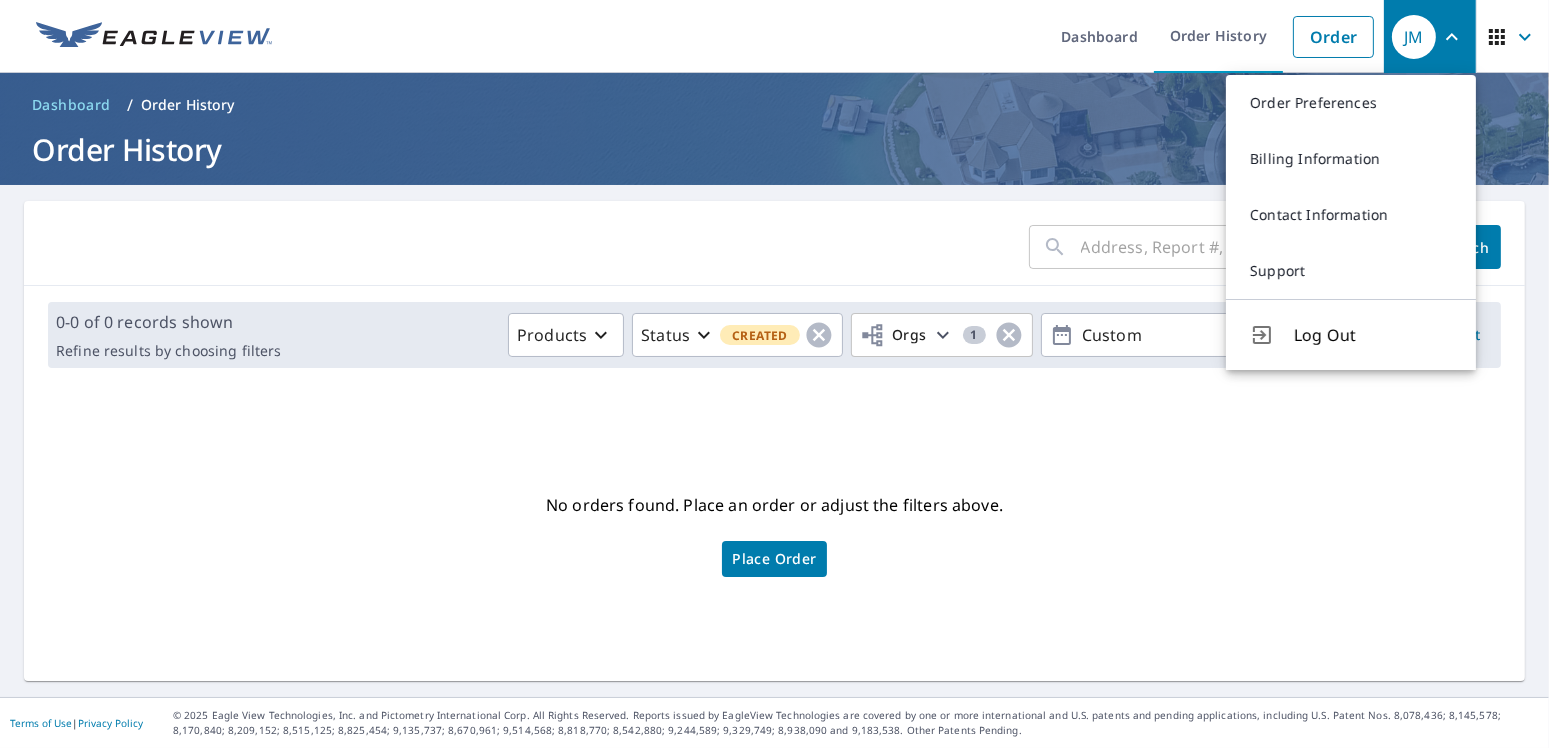 click on "No orders found. Place an order or adjust the filters above. Place Order" at bounding box center (774, 532) 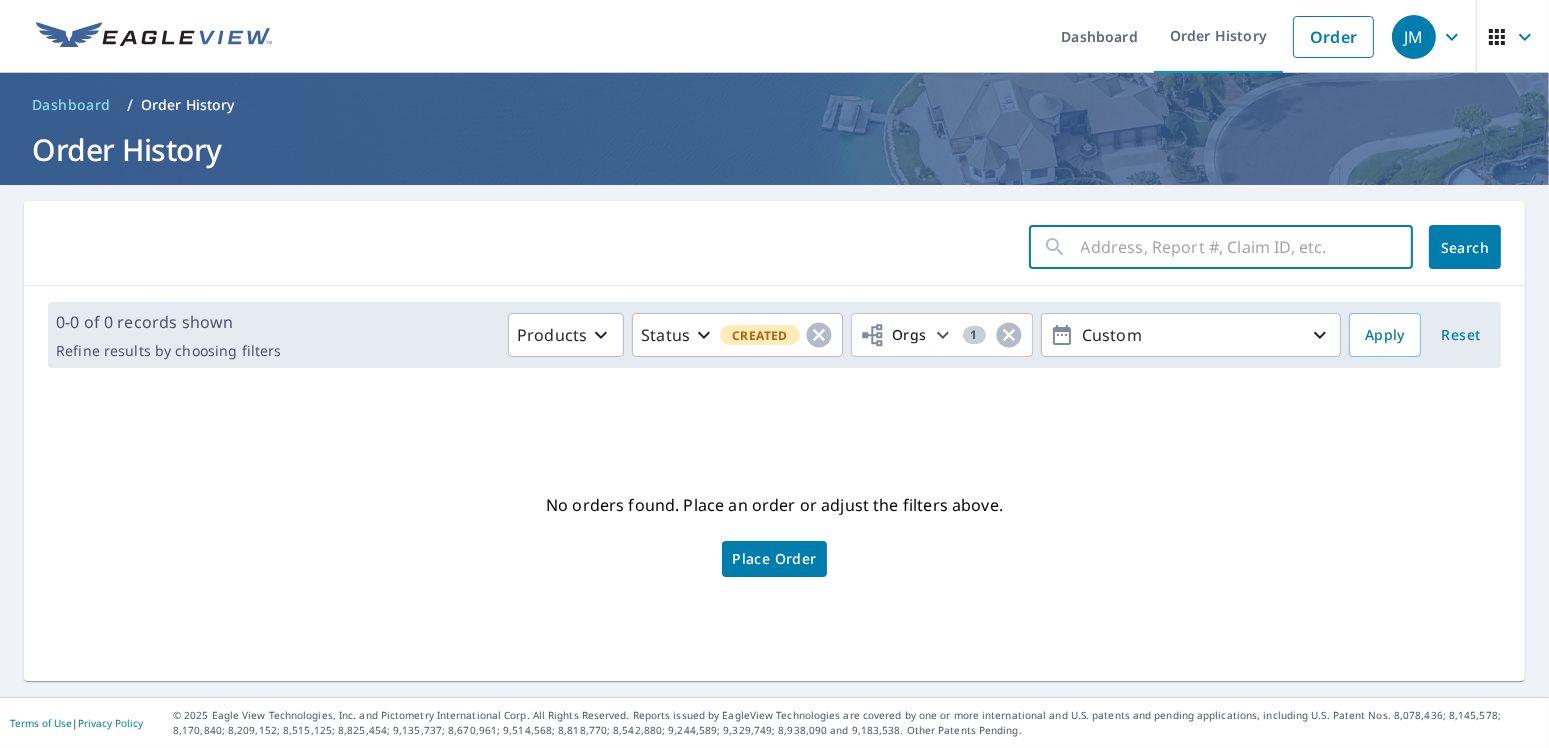 click at bounding box center (1247, 247) 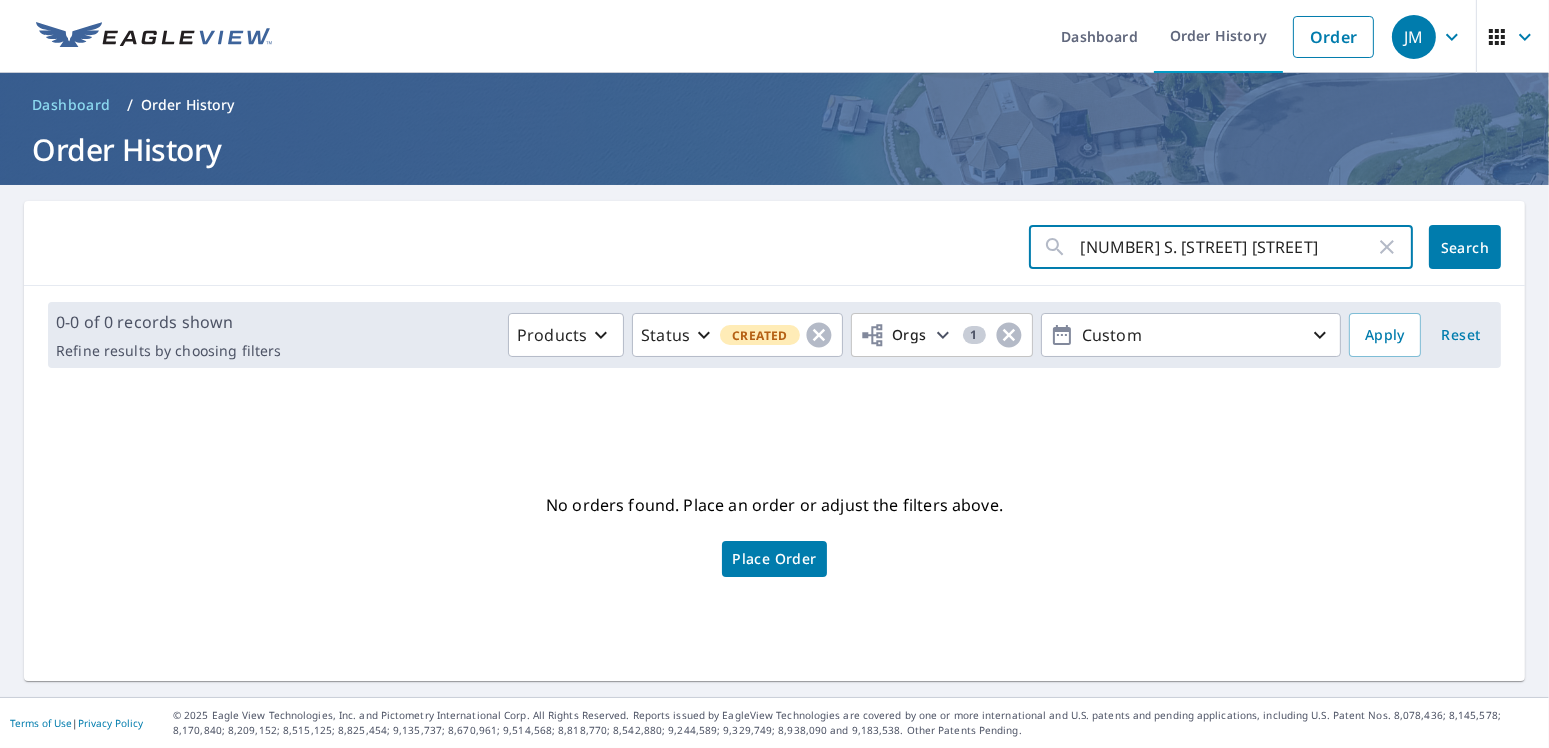 type on "[NUMBER] S. [STREET] [STREET]" 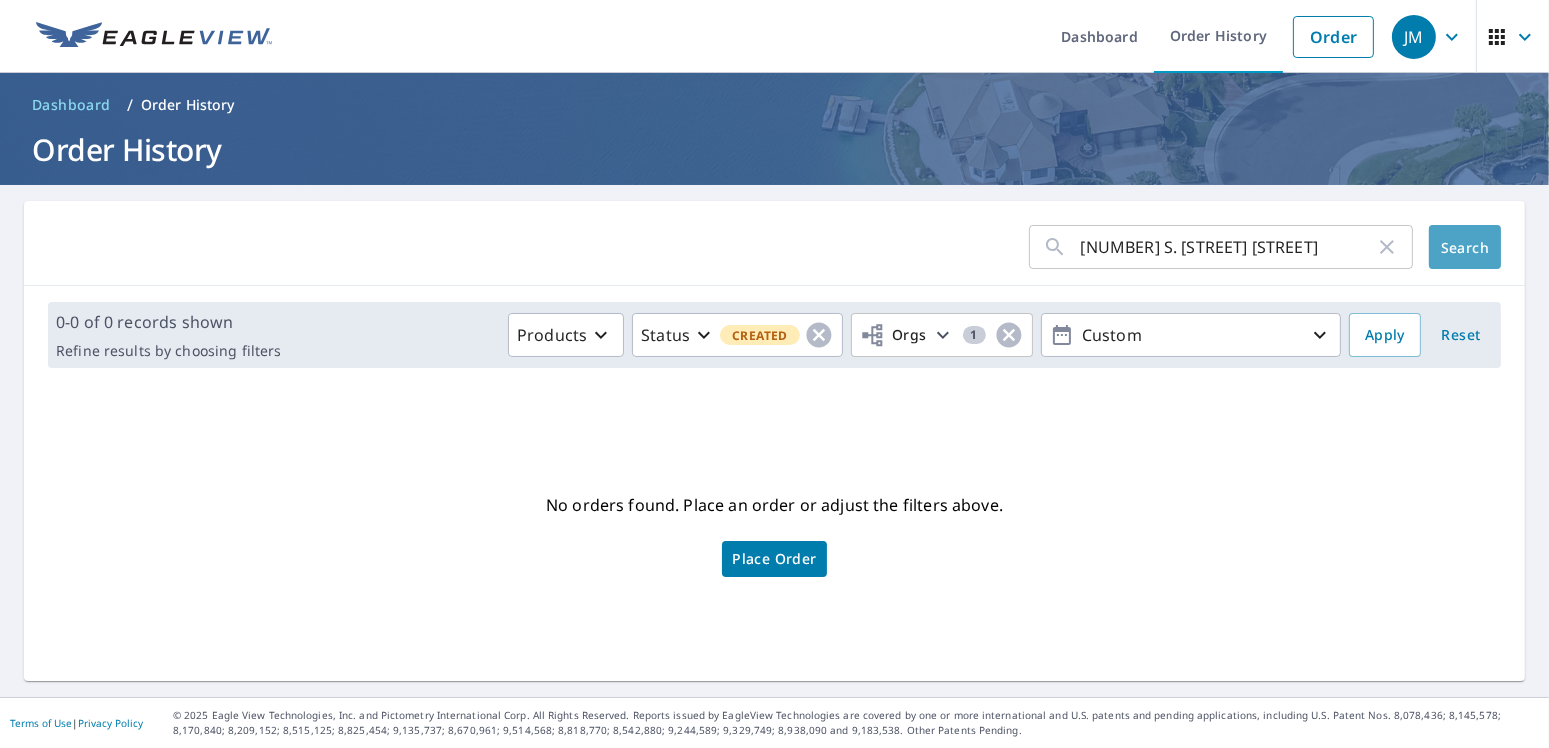 click on "Search" at bounding box center (1465, 247) 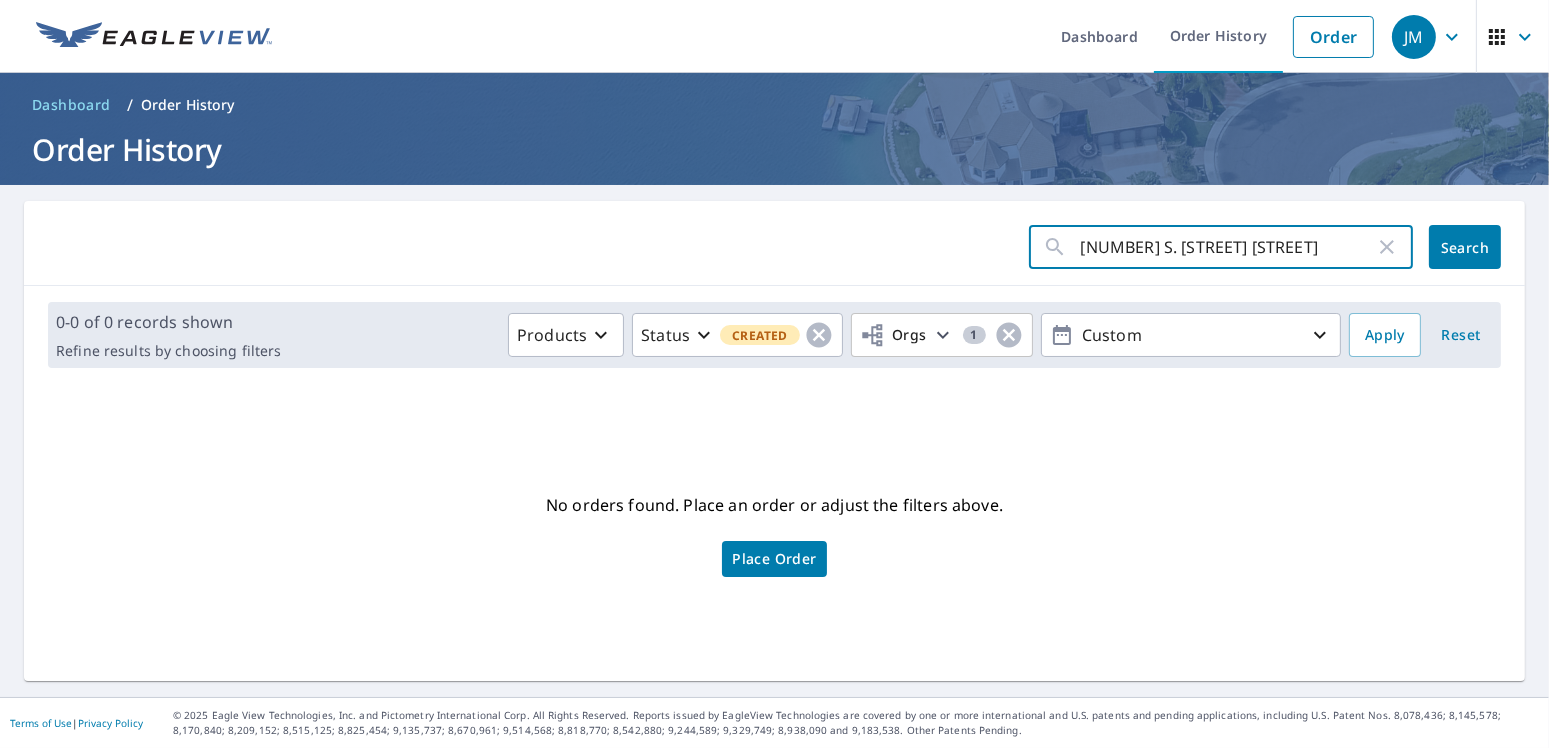 click on "[NUMBER] S. [STREET] [STREET]" at bounding box center [1228, 247] 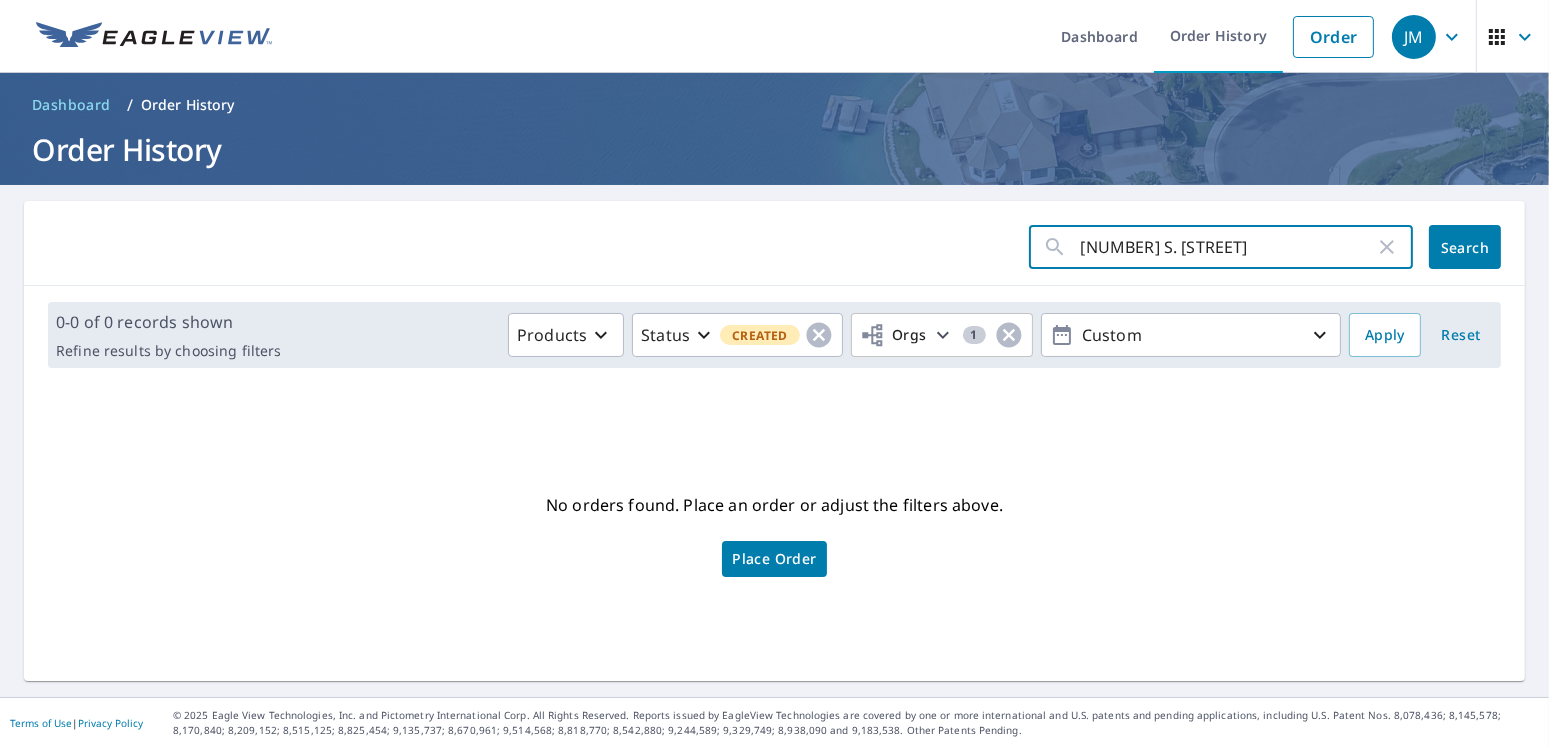 type on "[NUMBER] S. [STREET]" 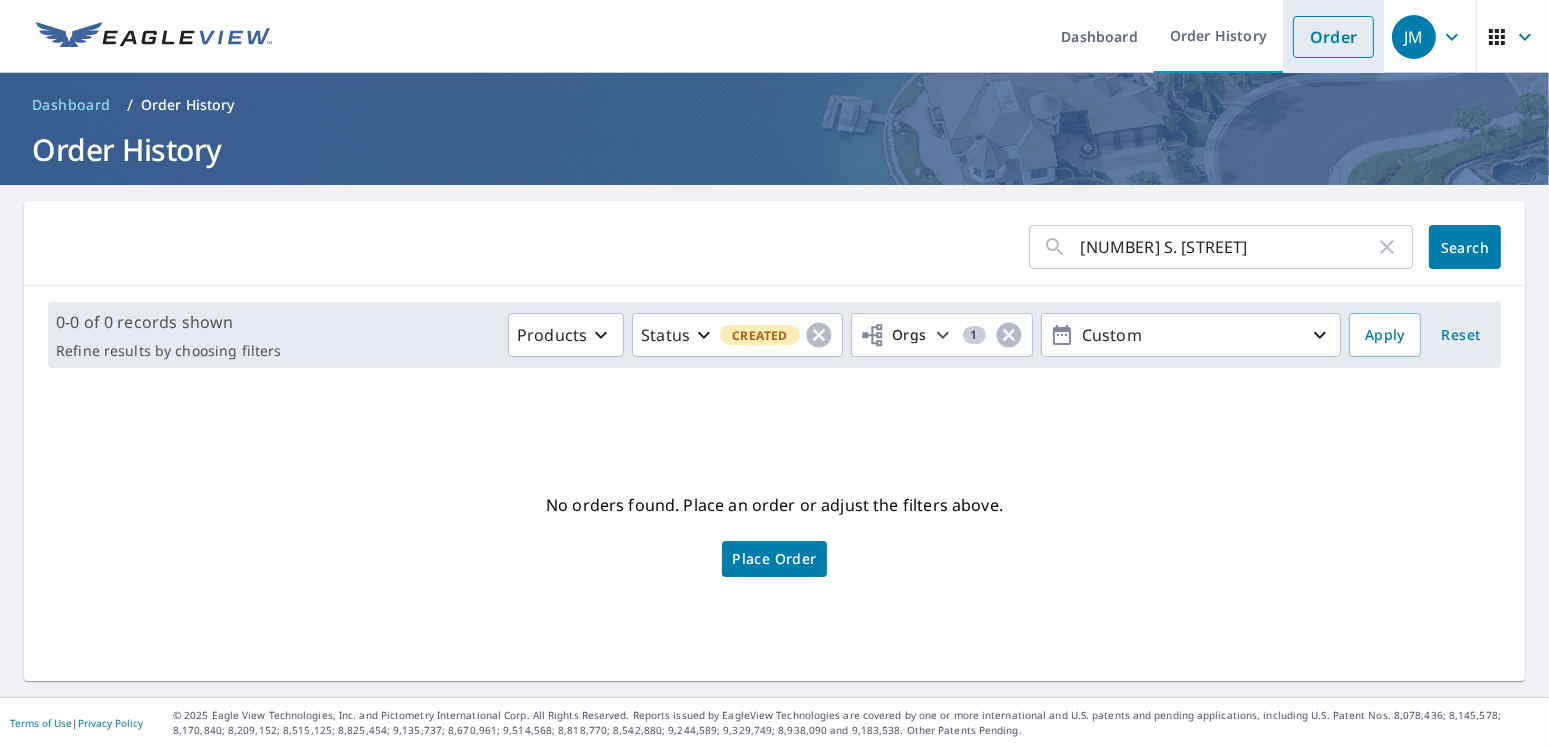 click on "Order" at bounding box center (1333, 37) 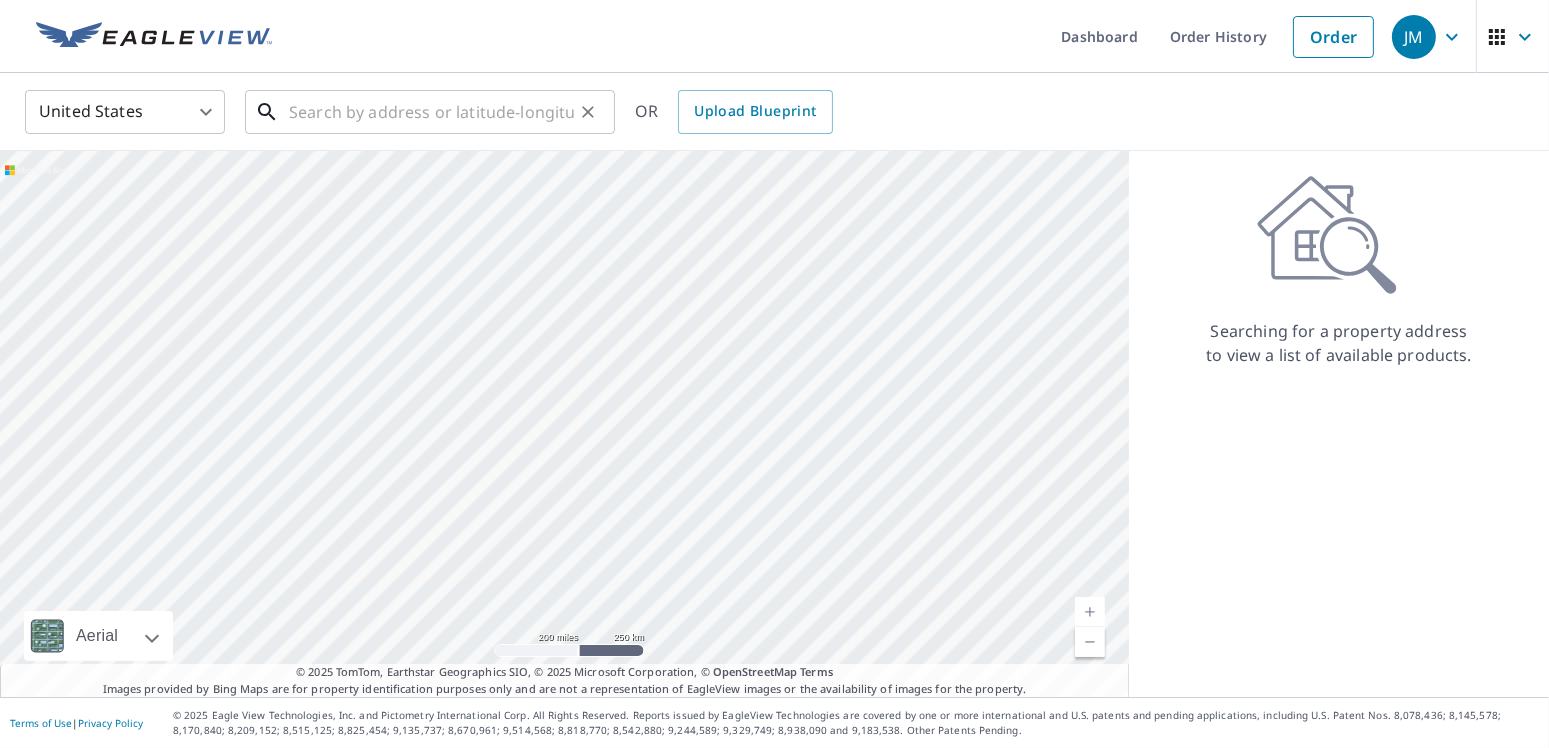 click at bounding box center (431, 112) 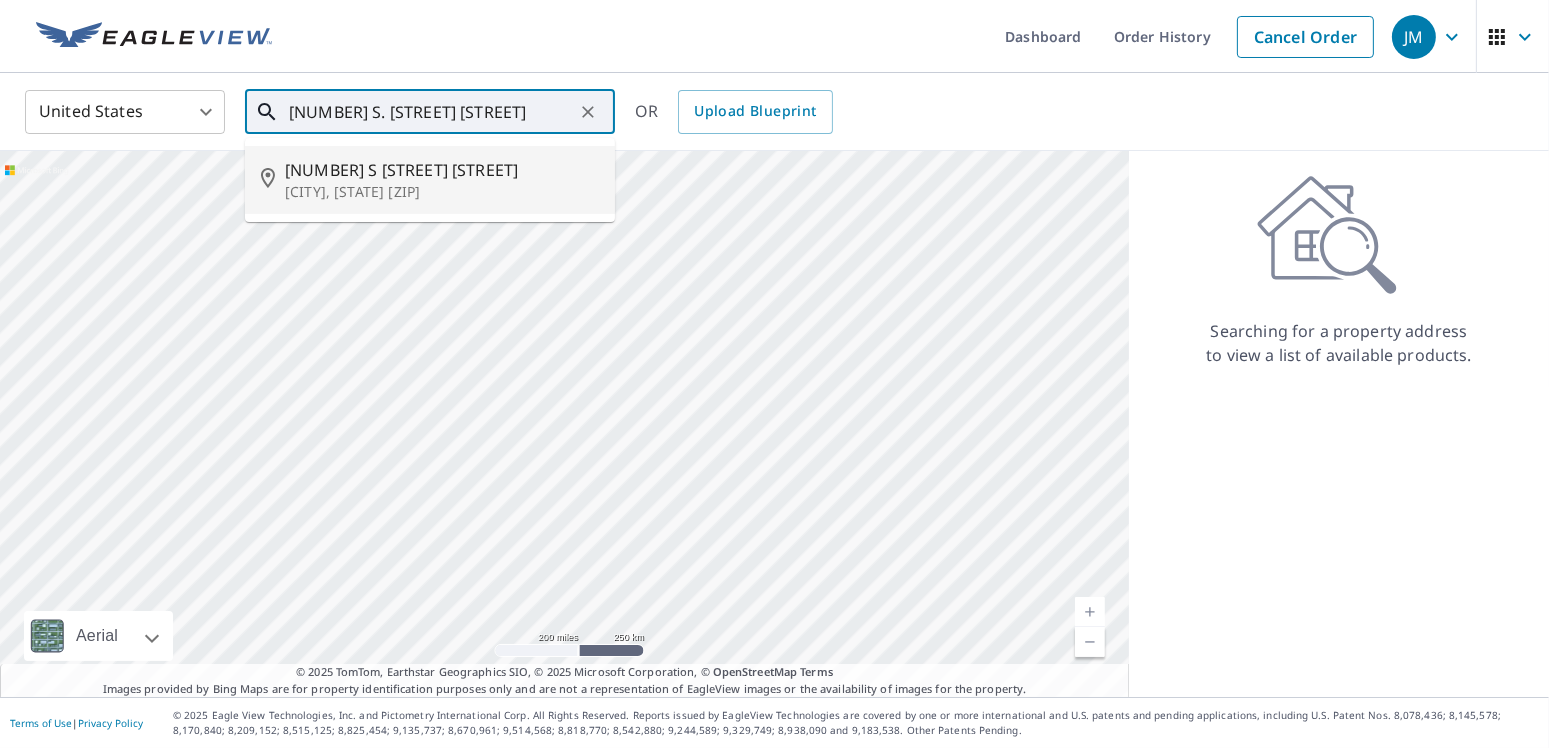 click on "[NUMBER] S [STREET] [STREET]" at bounding box center [442, 170] 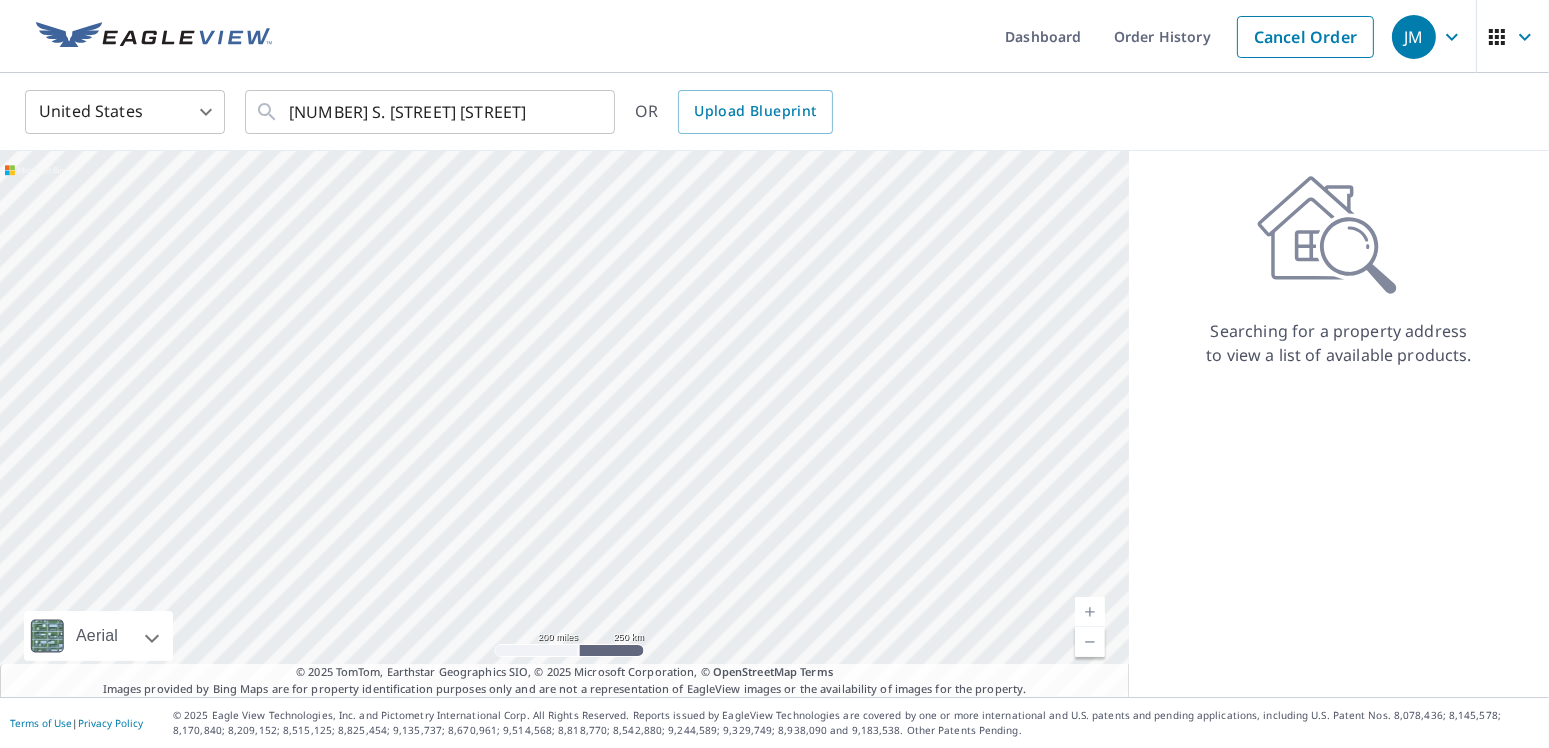 type on "[NUMBER] S [STREET] [STREET], [CITY], [STATE] [ZIP]" 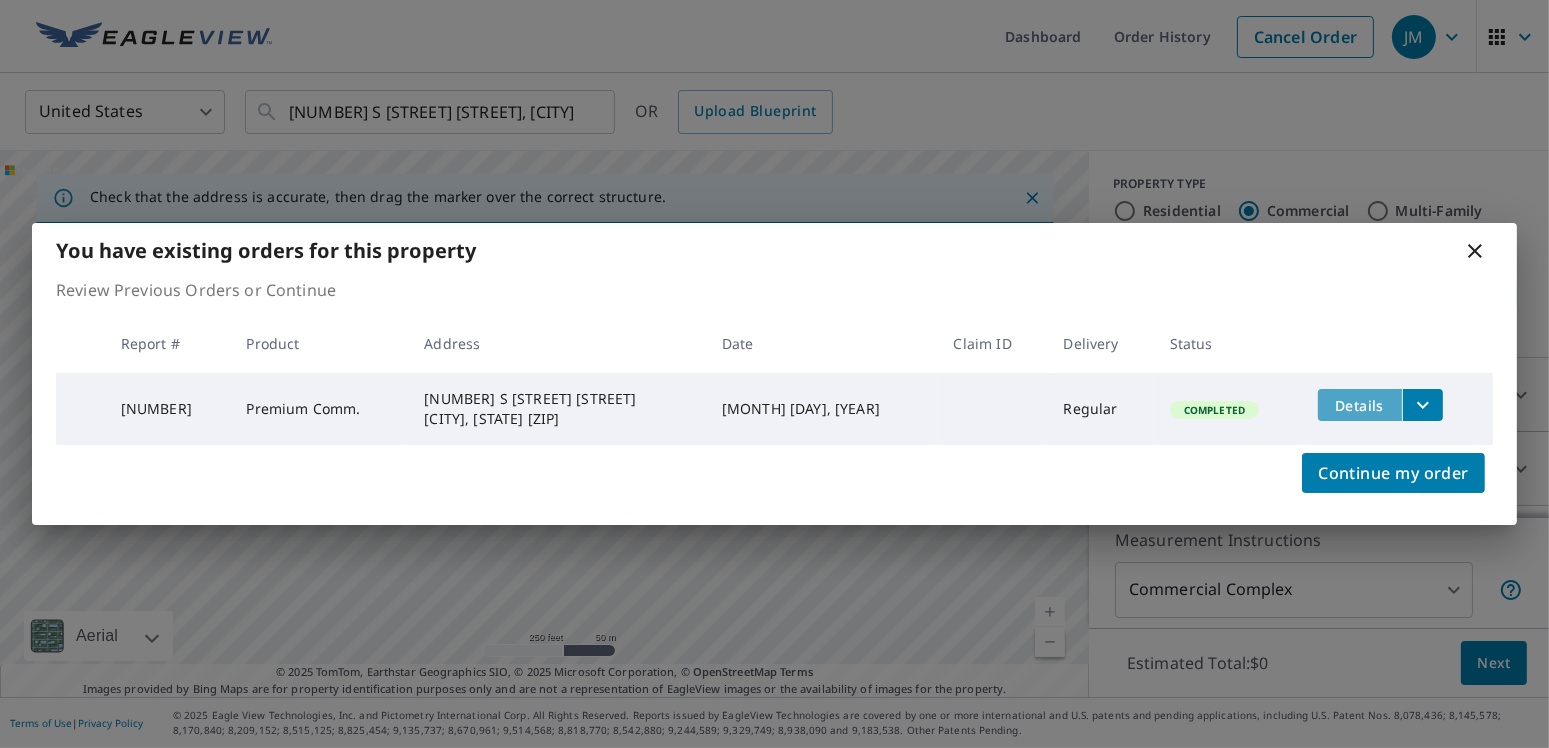 click on "Details" at bounding box center (1360, 405) 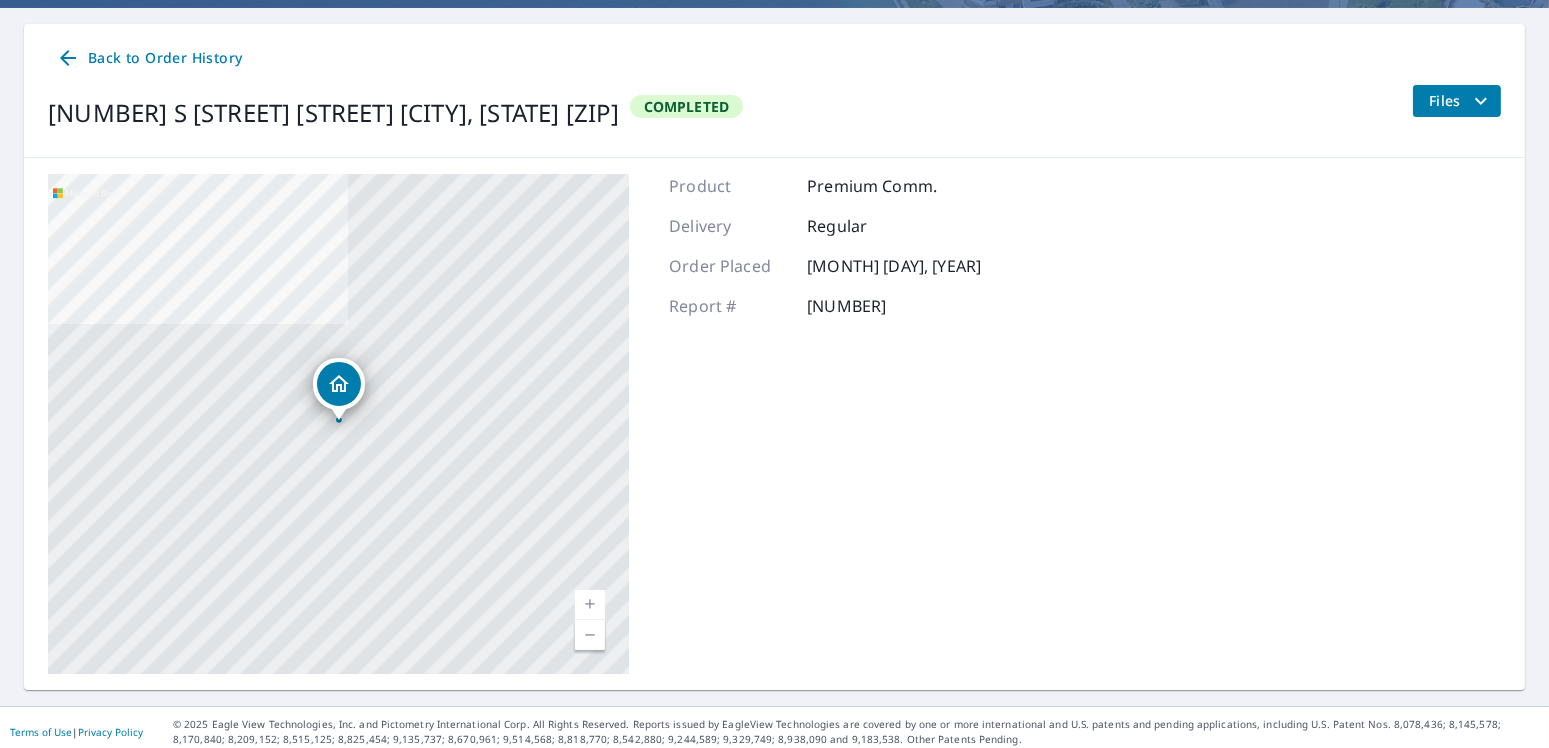 scroll, scrollTop: 180, scrollLeft: 0, axis: vertical 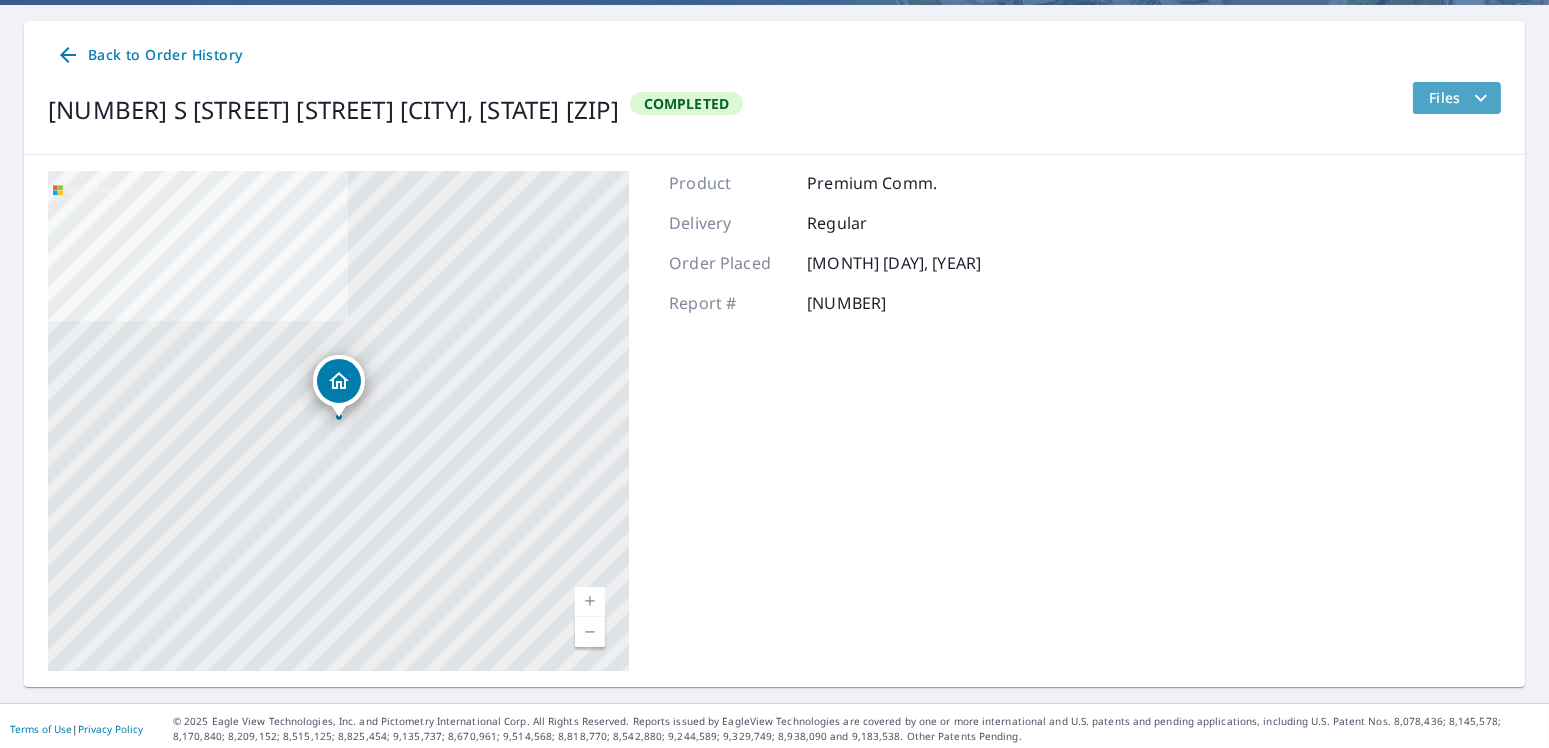 click 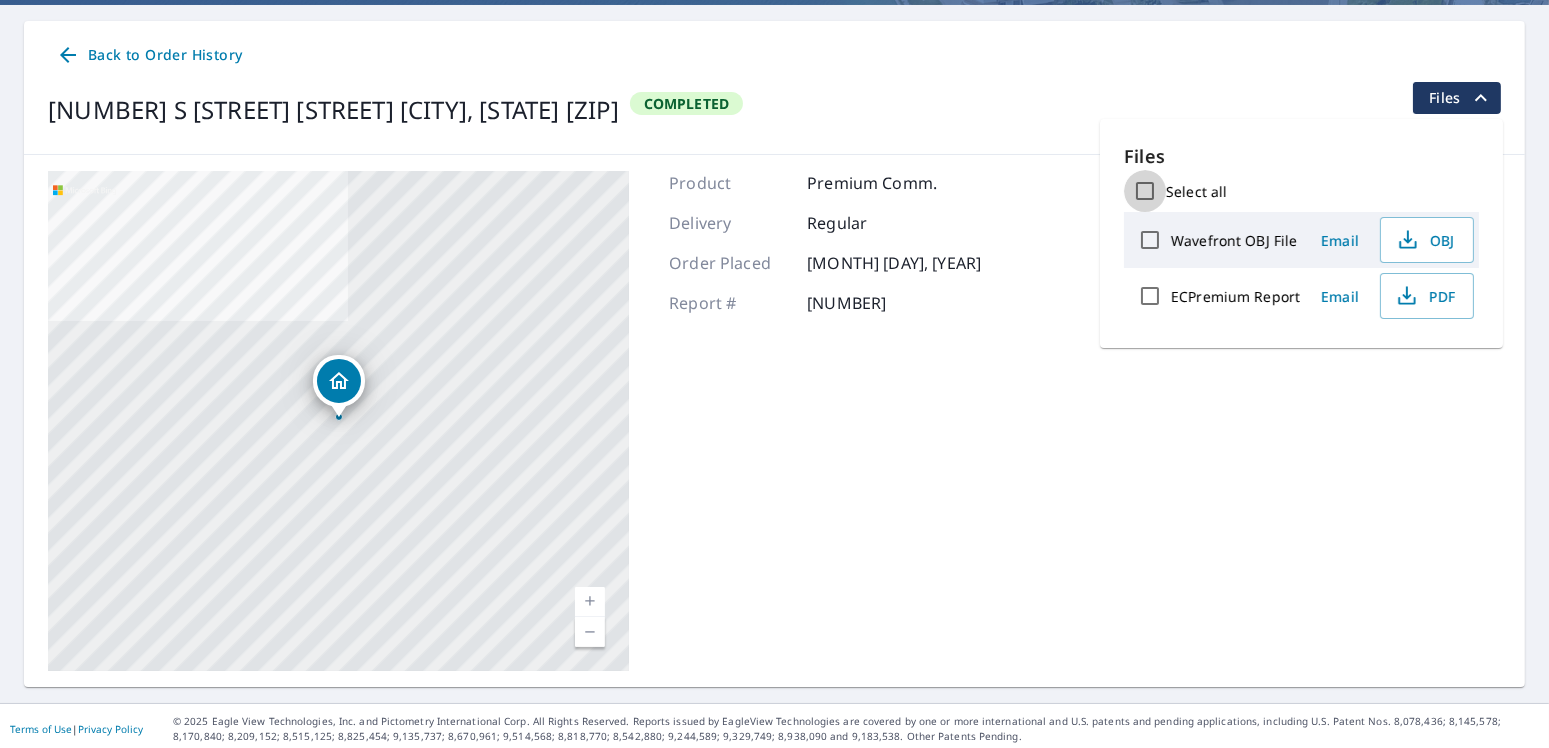 click on "Select all" at bounding box center (1145, 191) 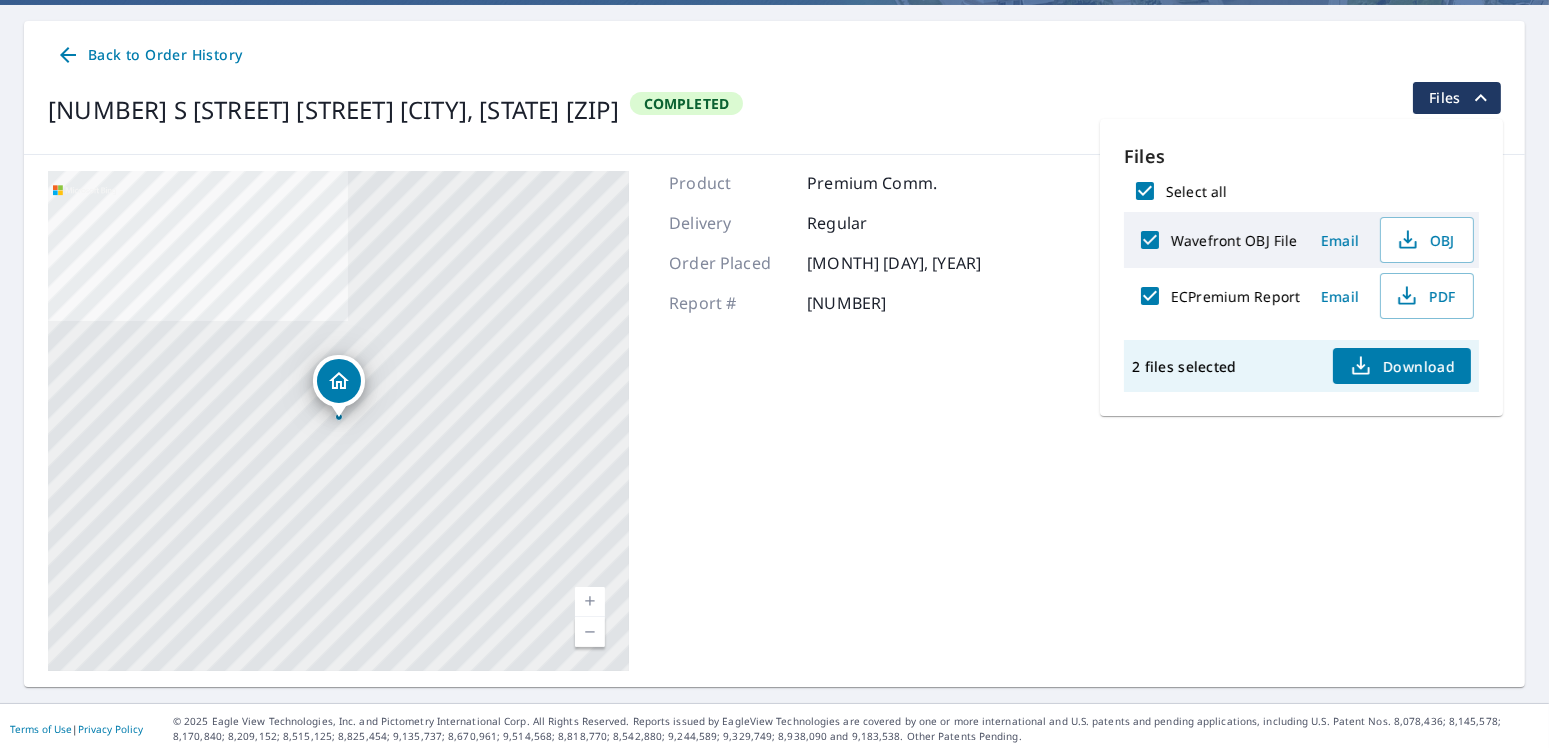 click on "Download" at bounding box center [1402, 366] 